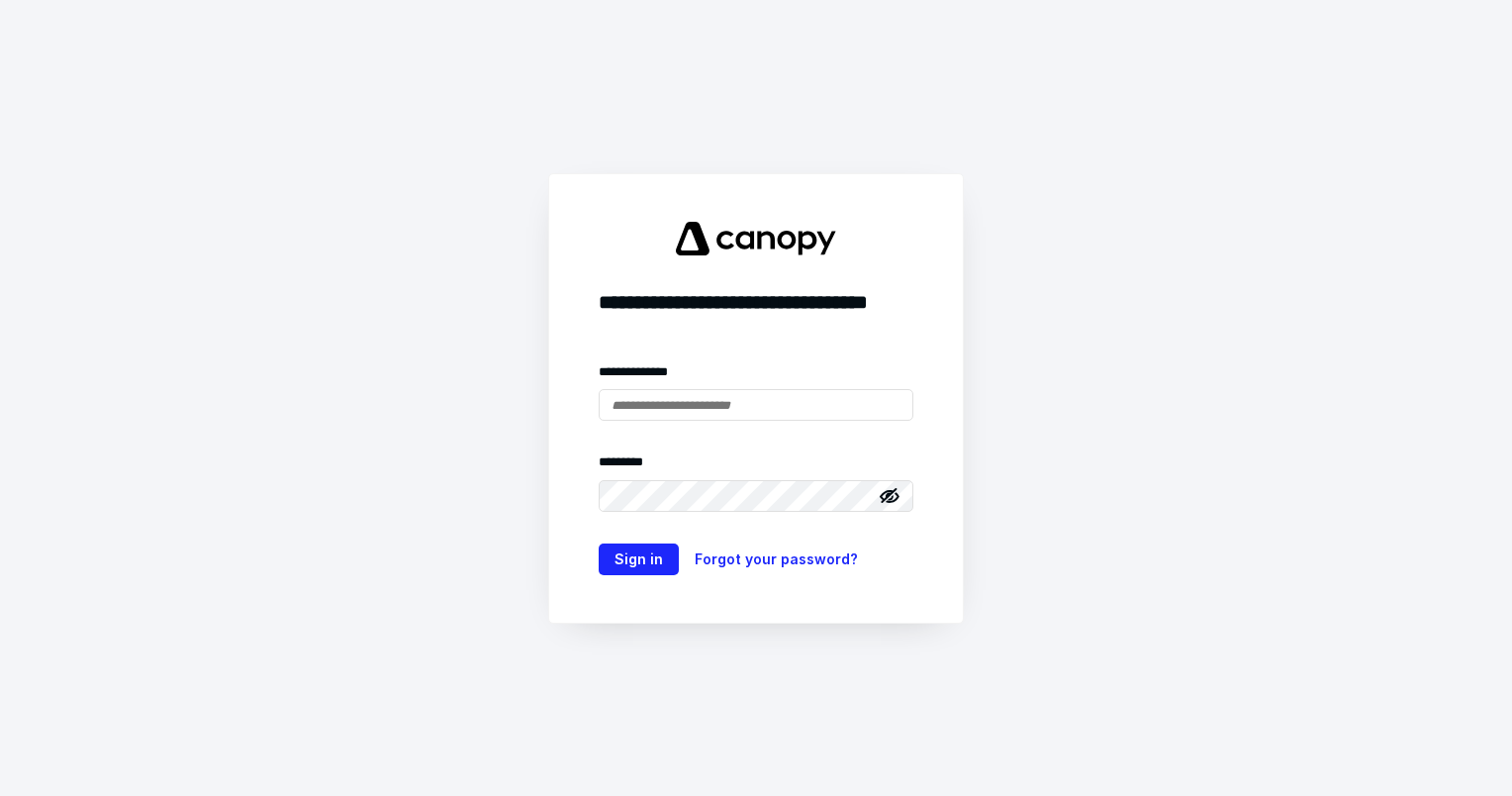 scroll, scrollTop: 0, scrollLeft: 0, axis: both 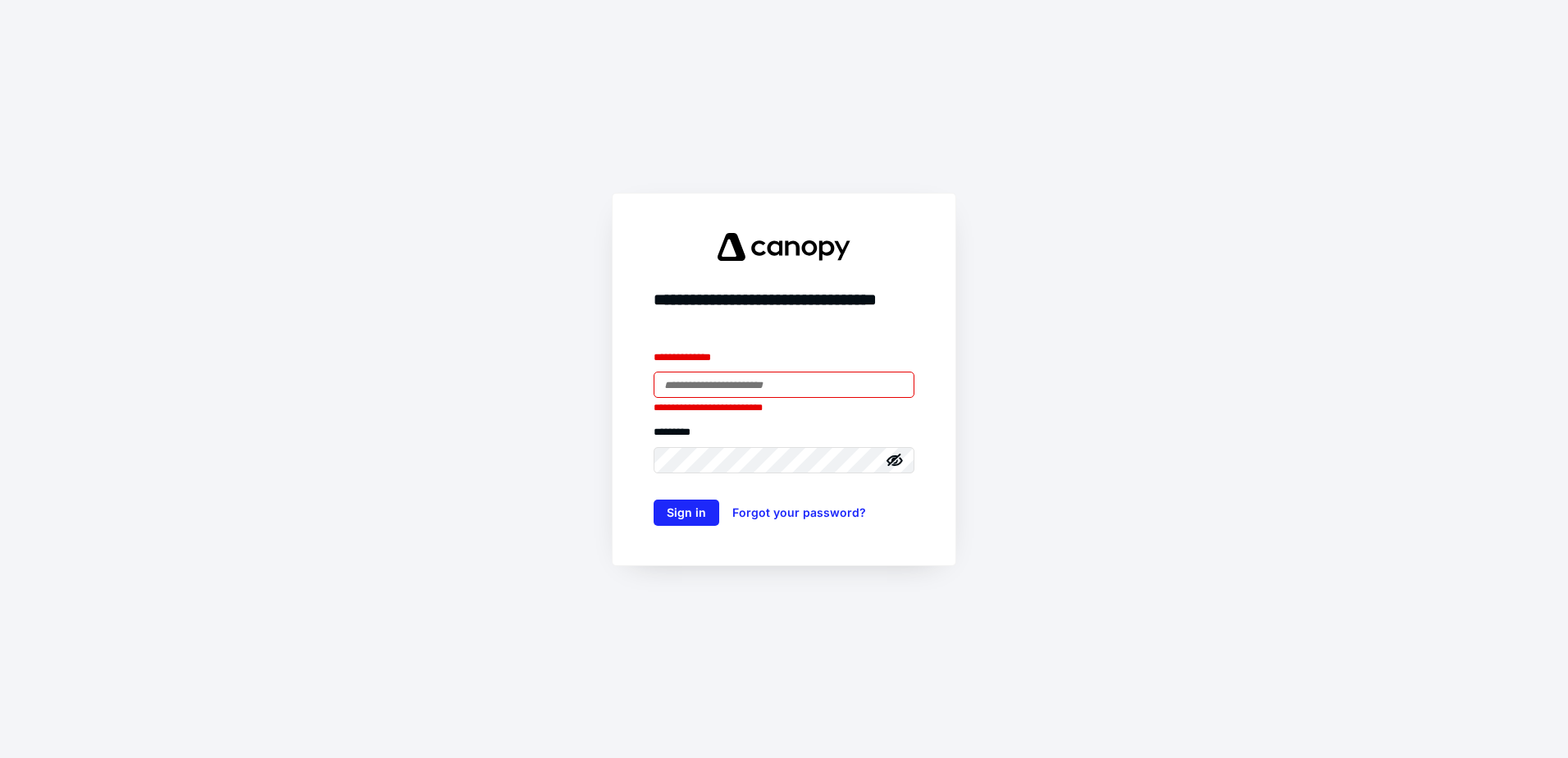 click at bounding box center [784, 385] 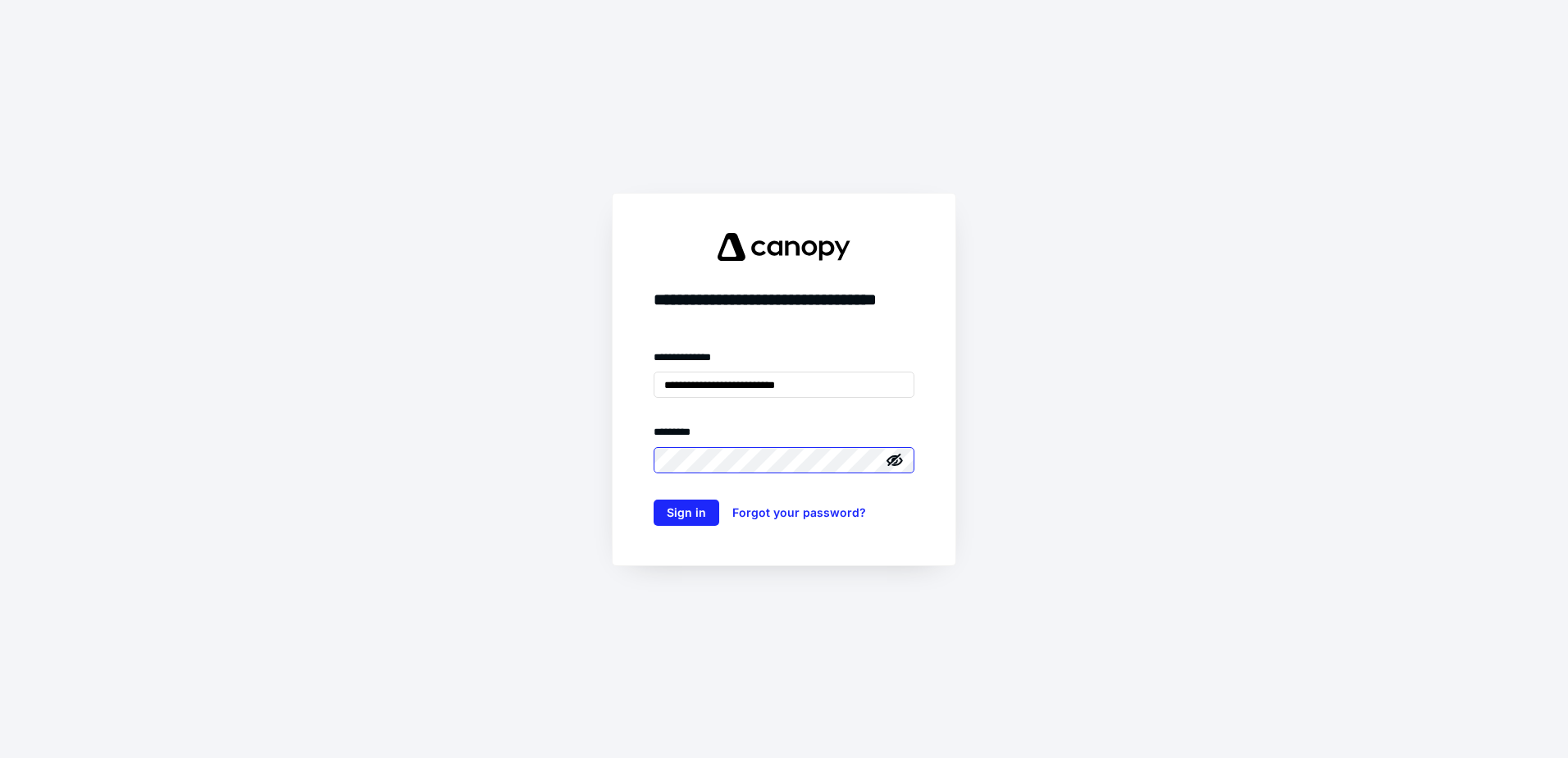 click on "Sign in" at bounding box center (686, 513) 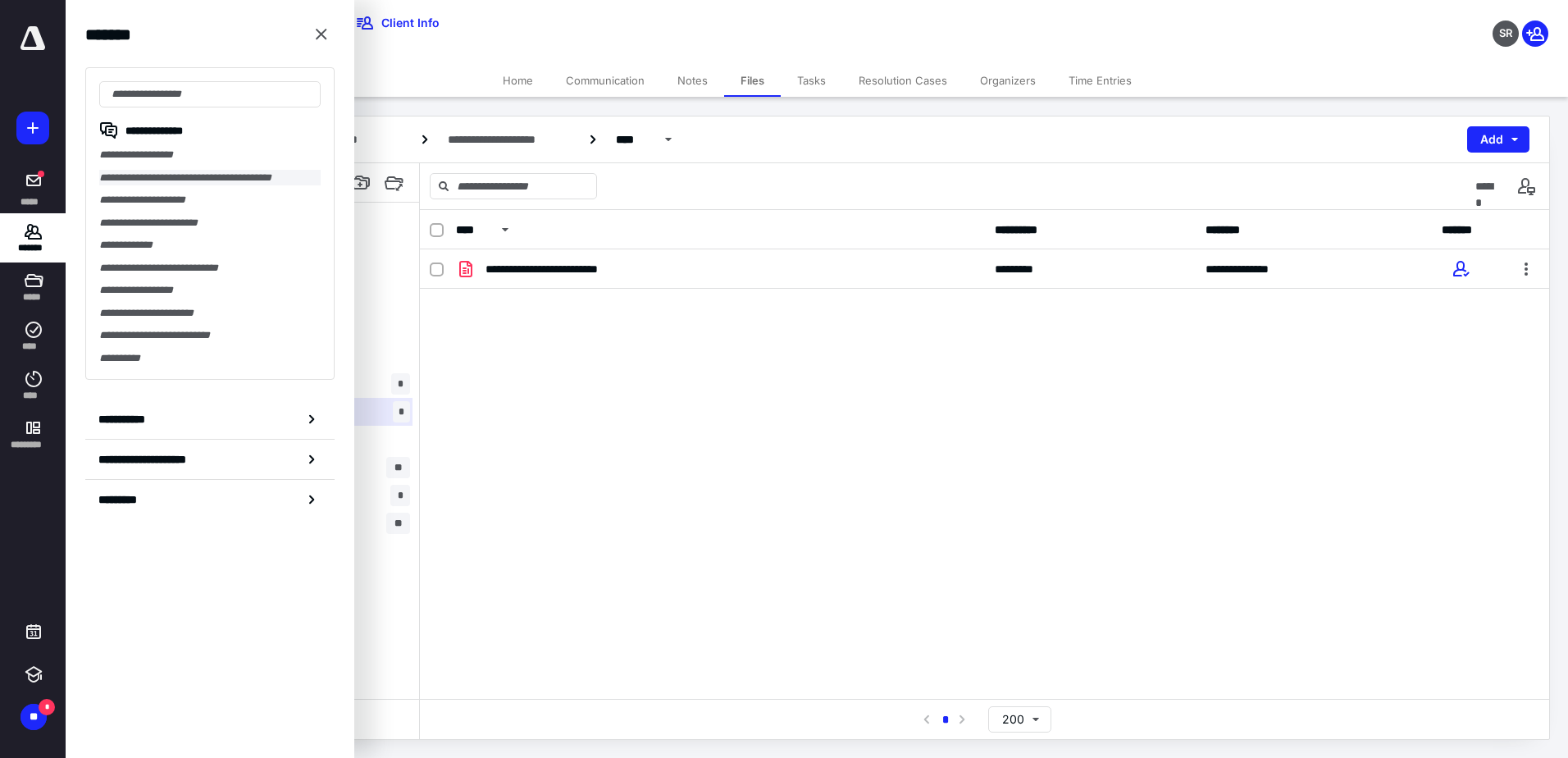 click on "**********" at bounding box center (210, 178) 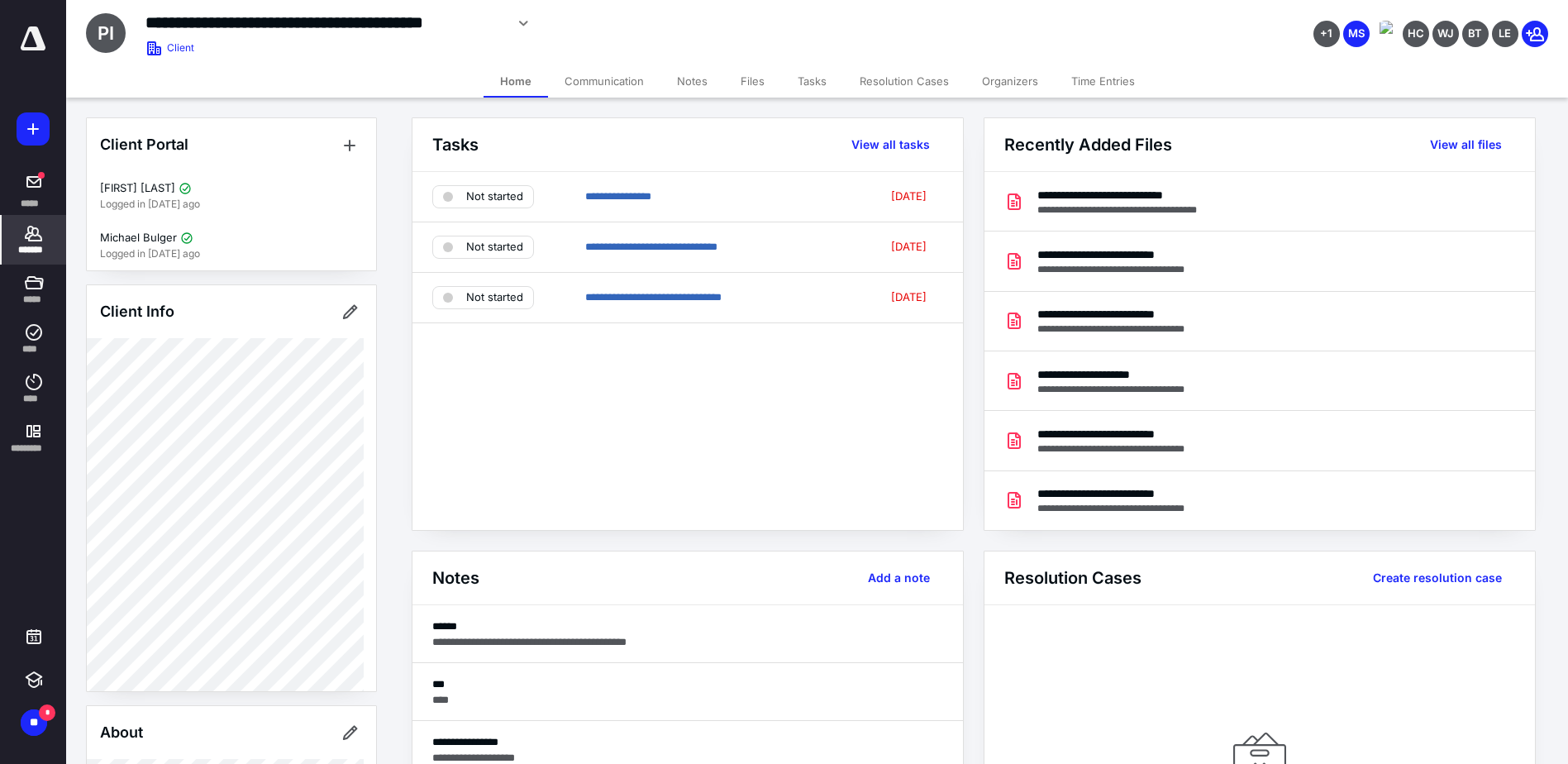 click on "Notes" at bounding box center [692, 81] 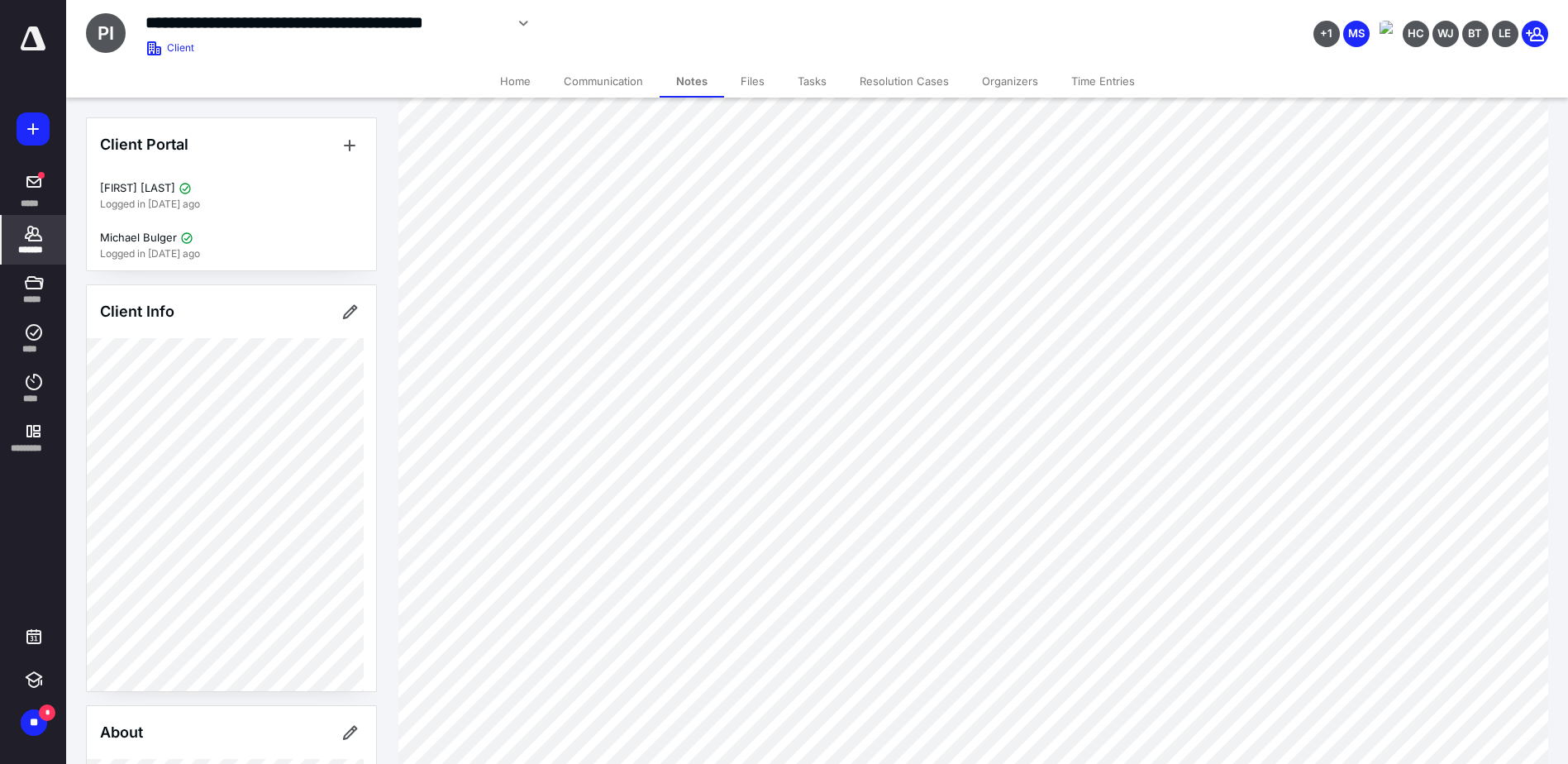 scroll, scrollTop: 744, scrollLeft: 0, axis: vertical 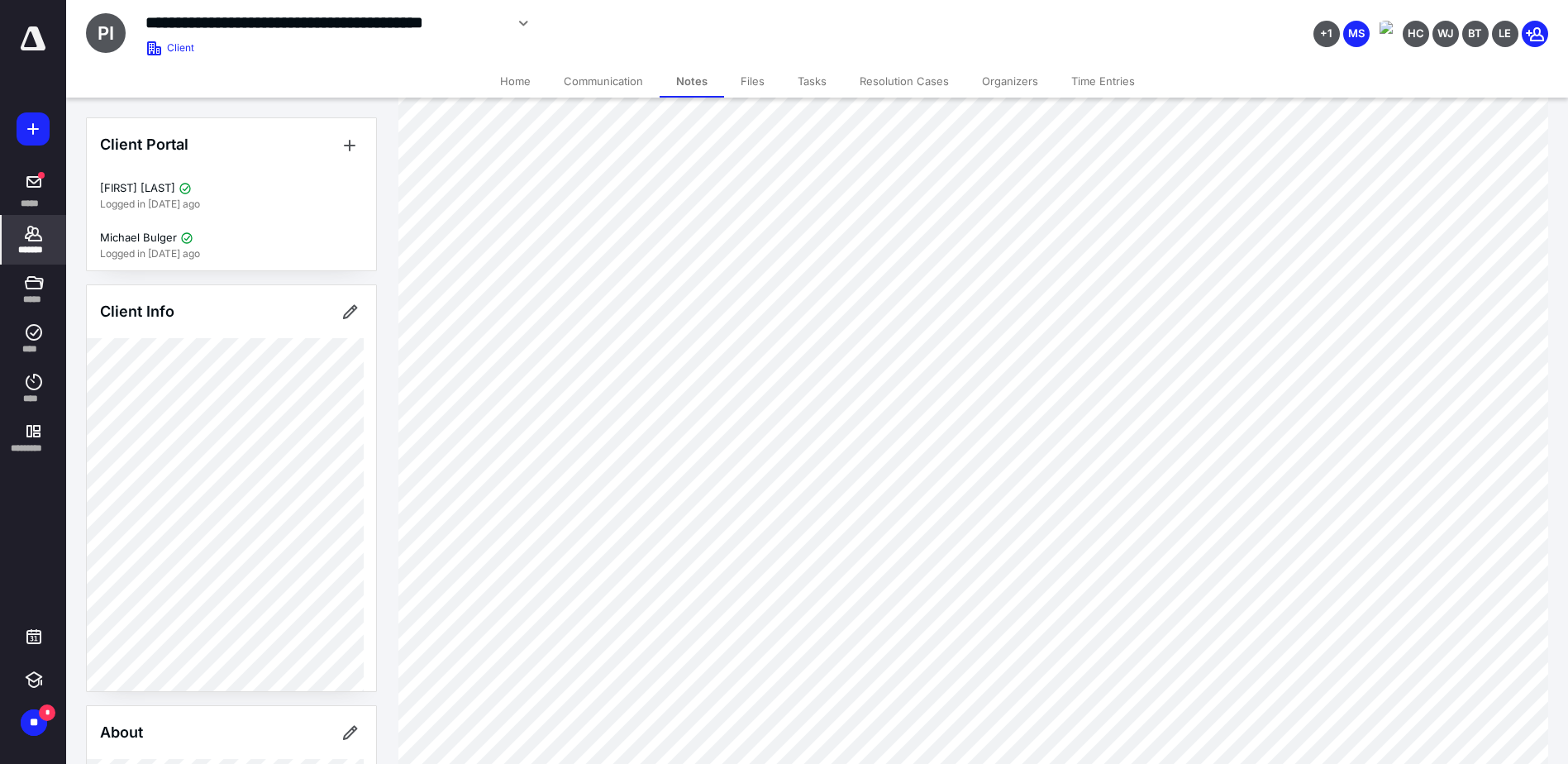 click on "Files" at bounding box center [752, 81] 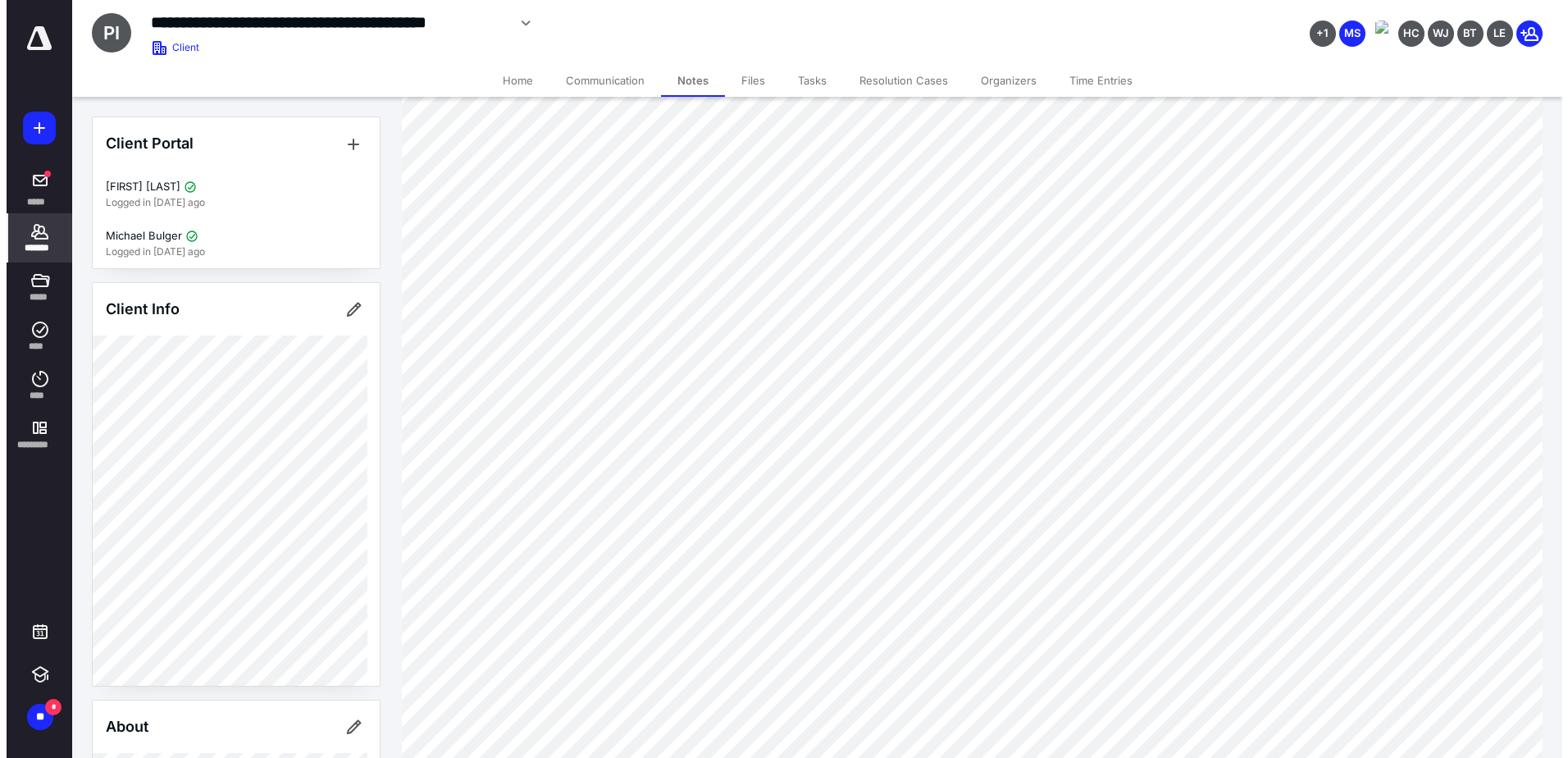scroll, scrollTop: 0, scrollLeft: 0, axis: both 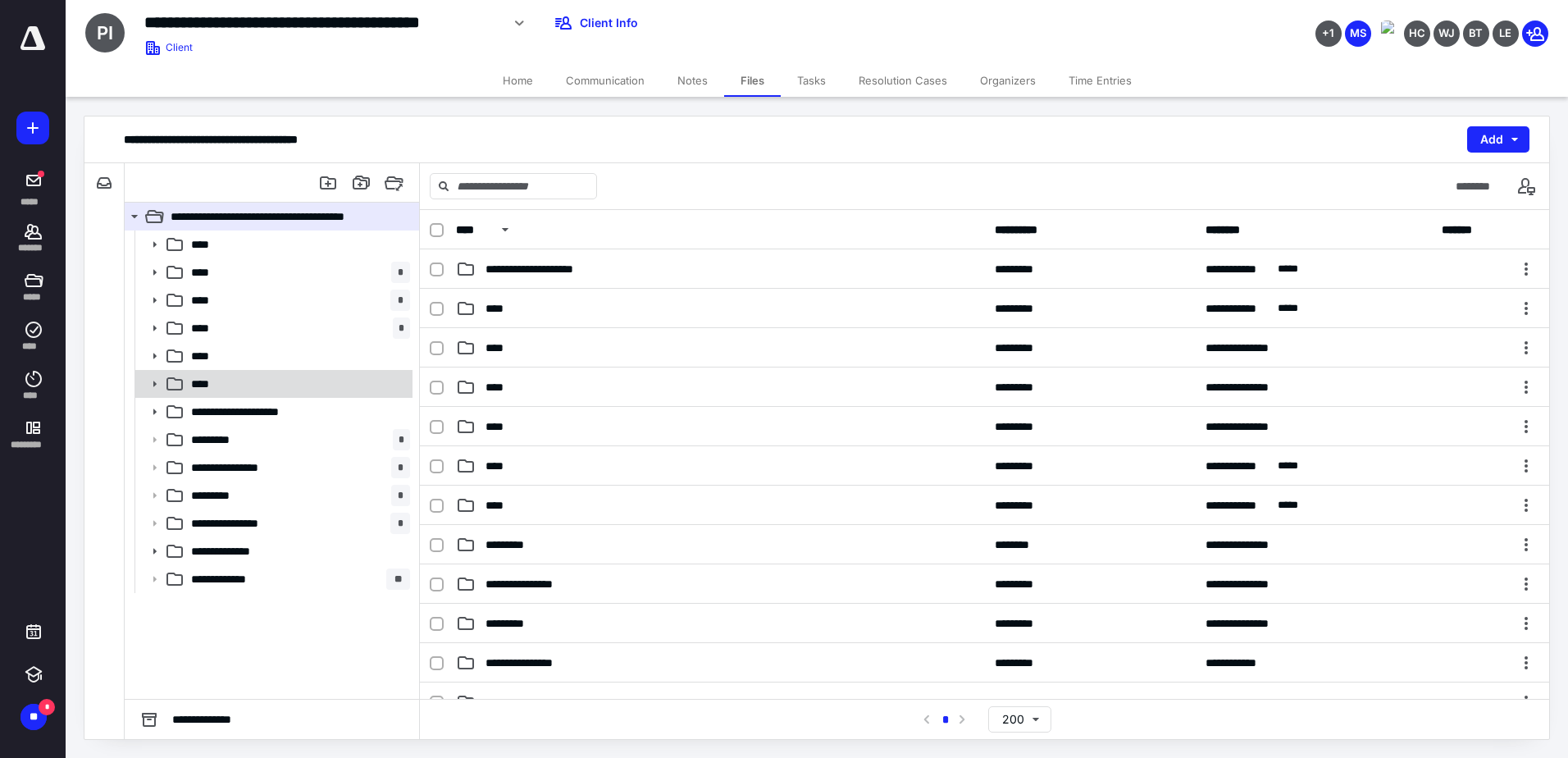 click on "****" at bounding box center (297, 244) 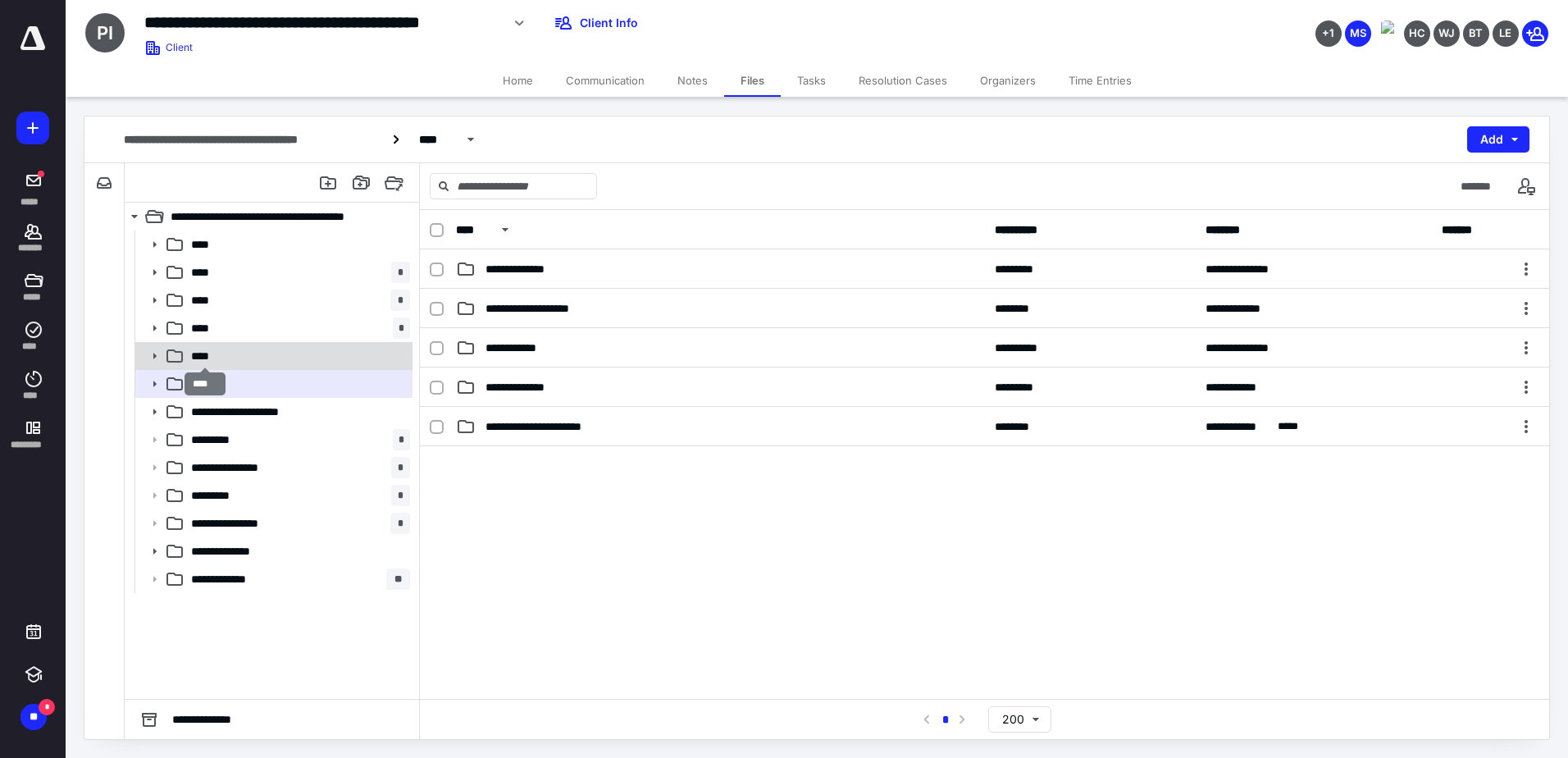 click on "****" at bounding box center [205, 244] 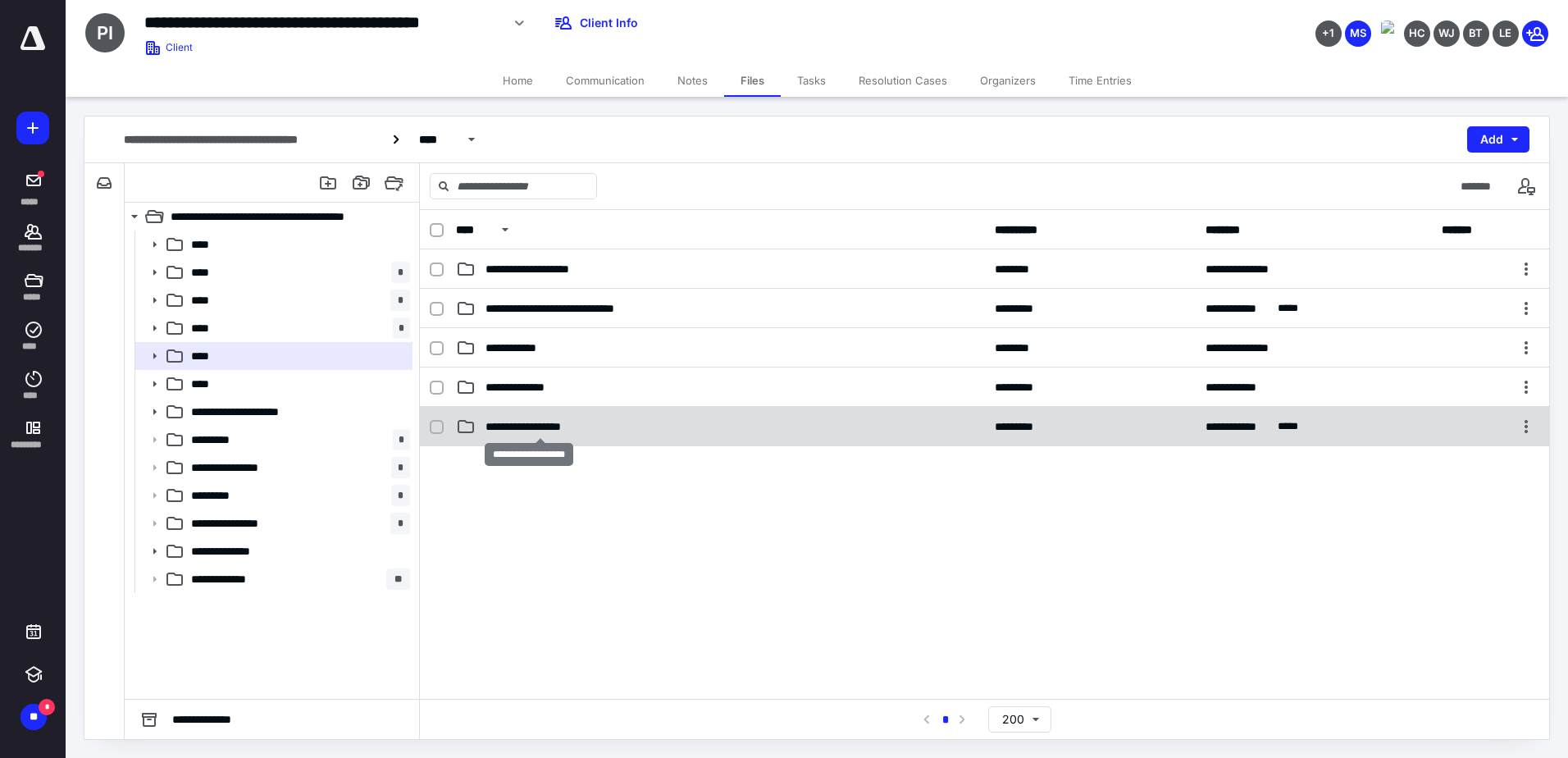 click on "**********" at bounding box center [547, 269] 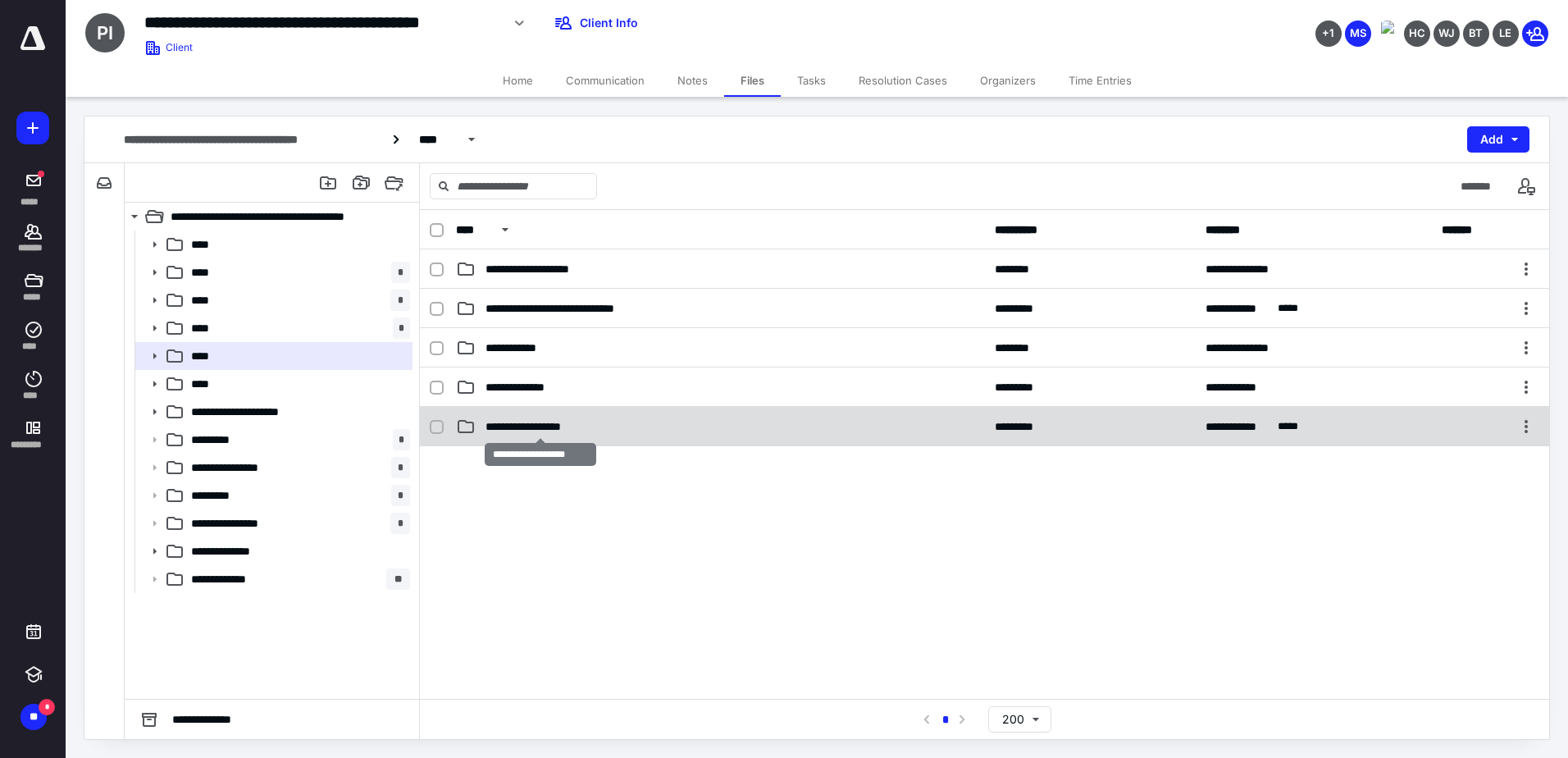 click on "**********" at bounding box center [547, 269] 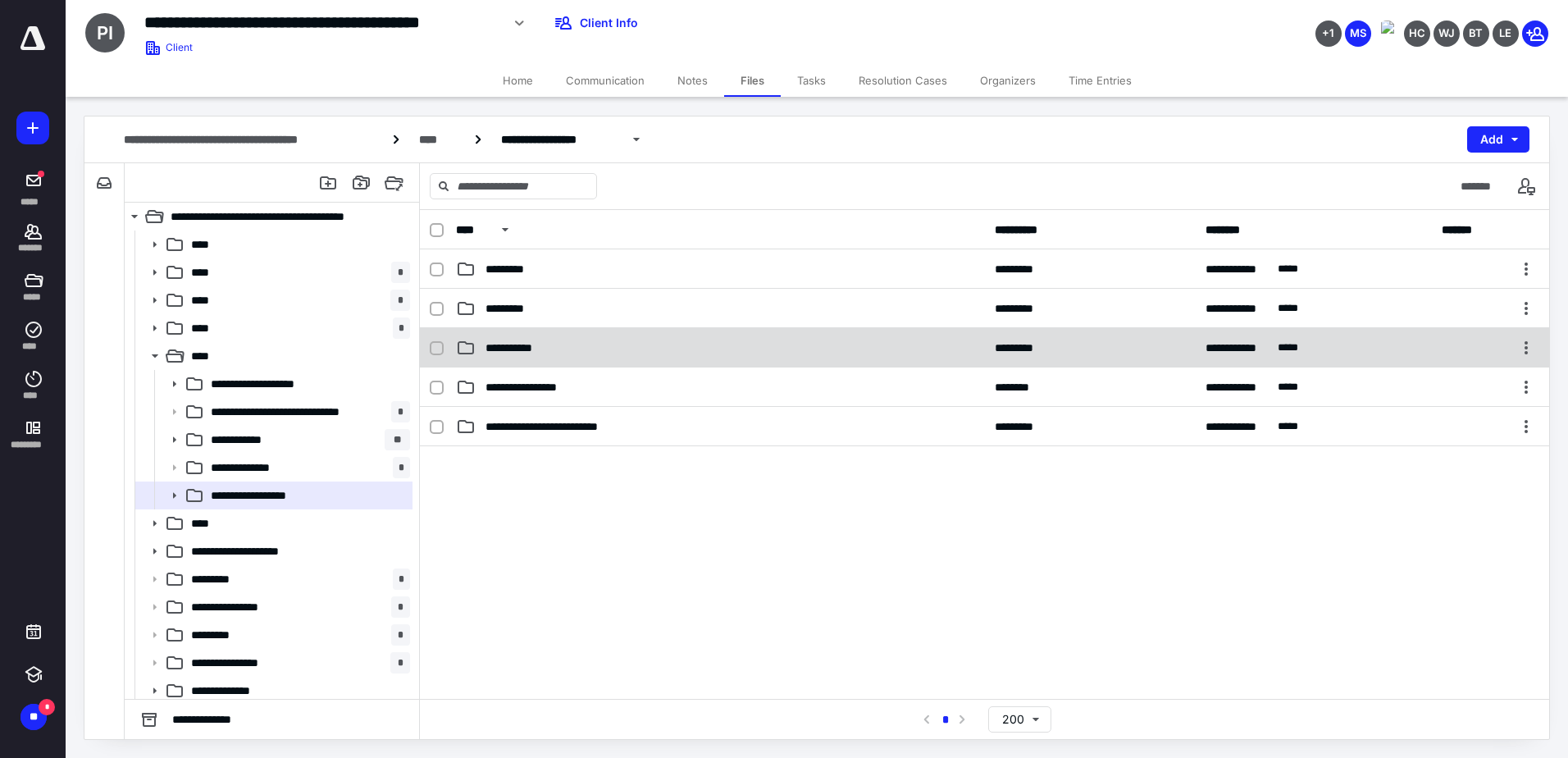 click on "**********" at bounding box center [517, 269] 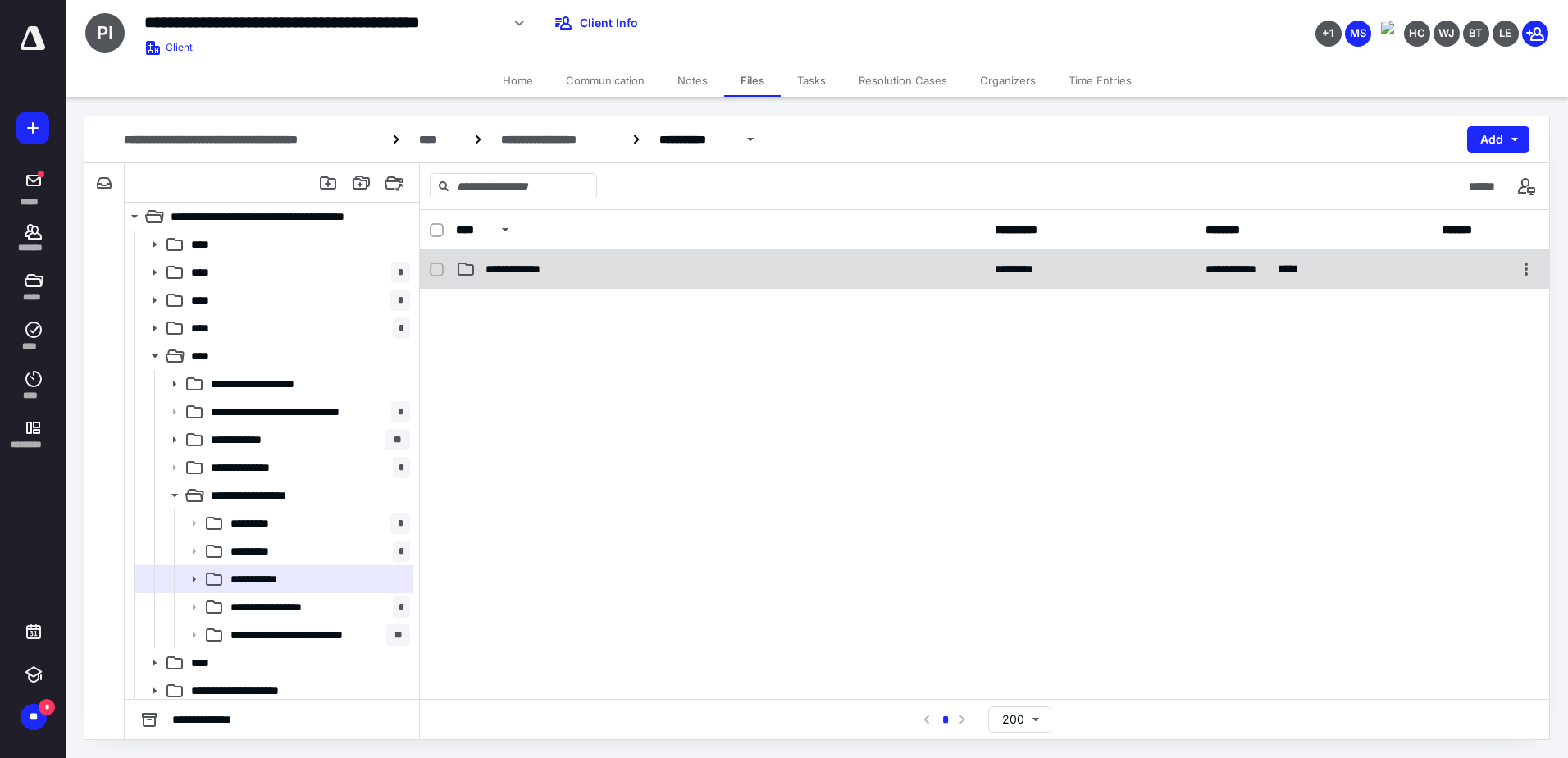 click on "**********" at bounding box center [520, 269] 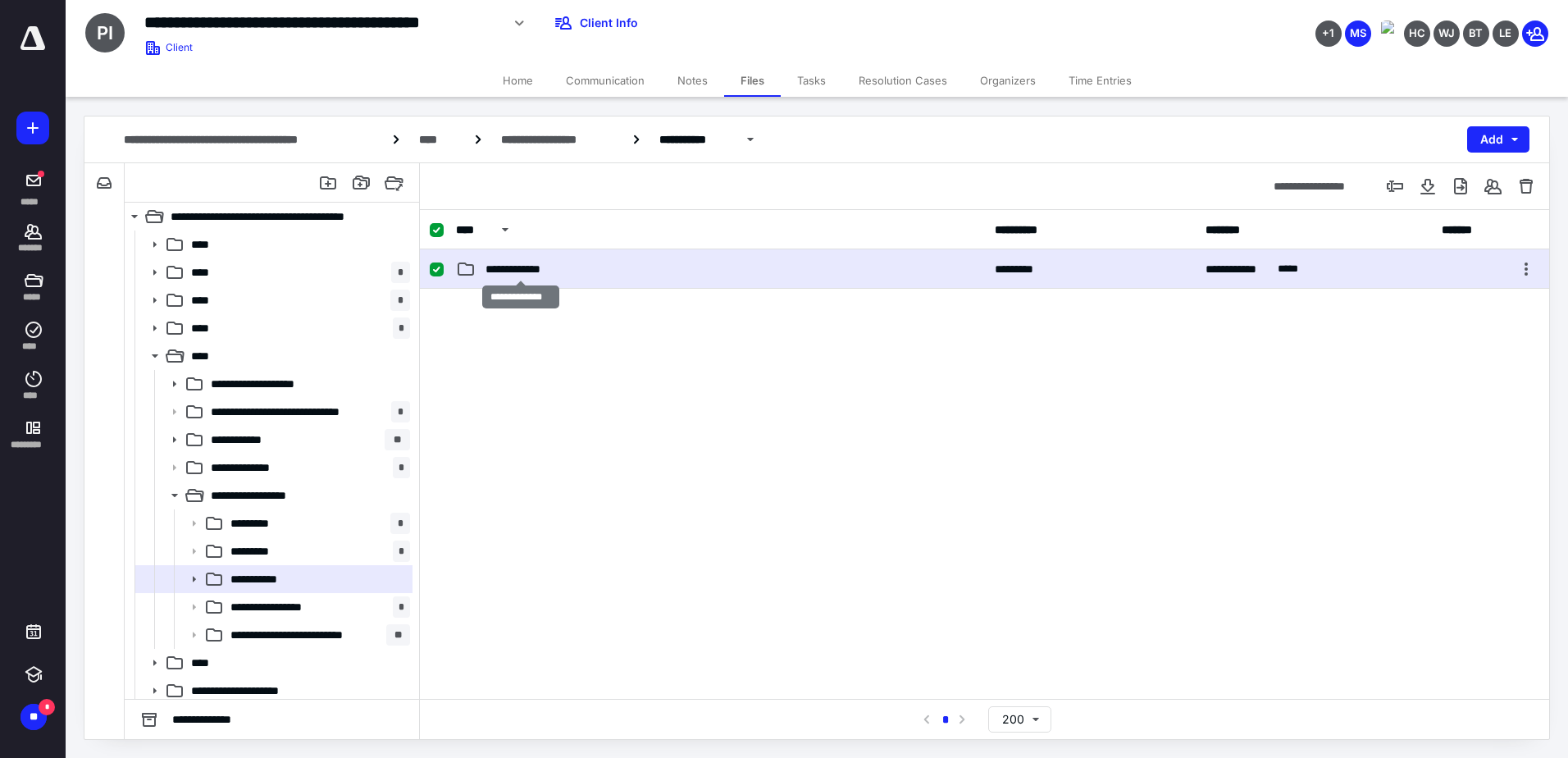 click on "**********" at bounding box center (520, 269) 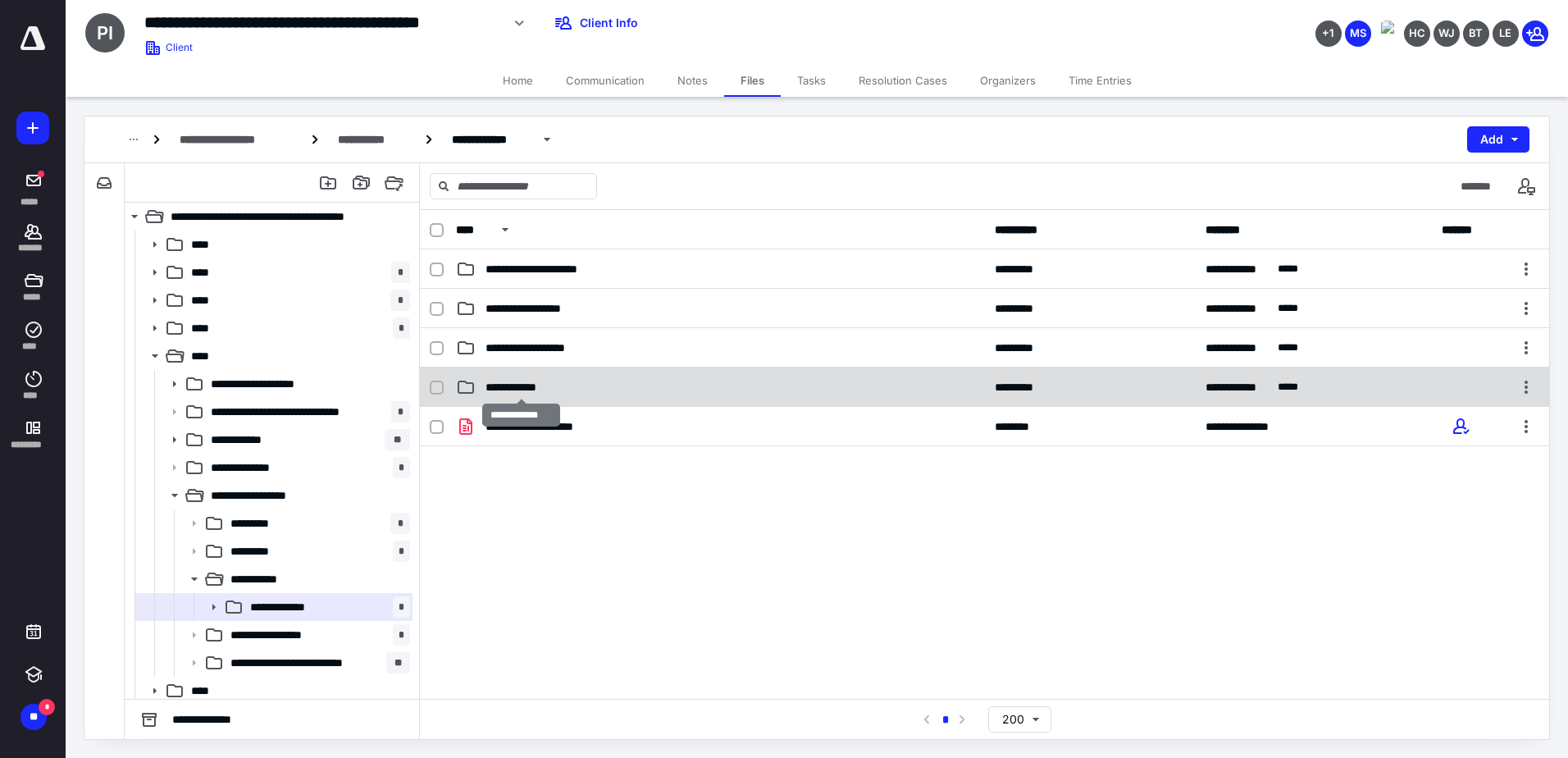 click on "**********" at bounding box center [556, 269] 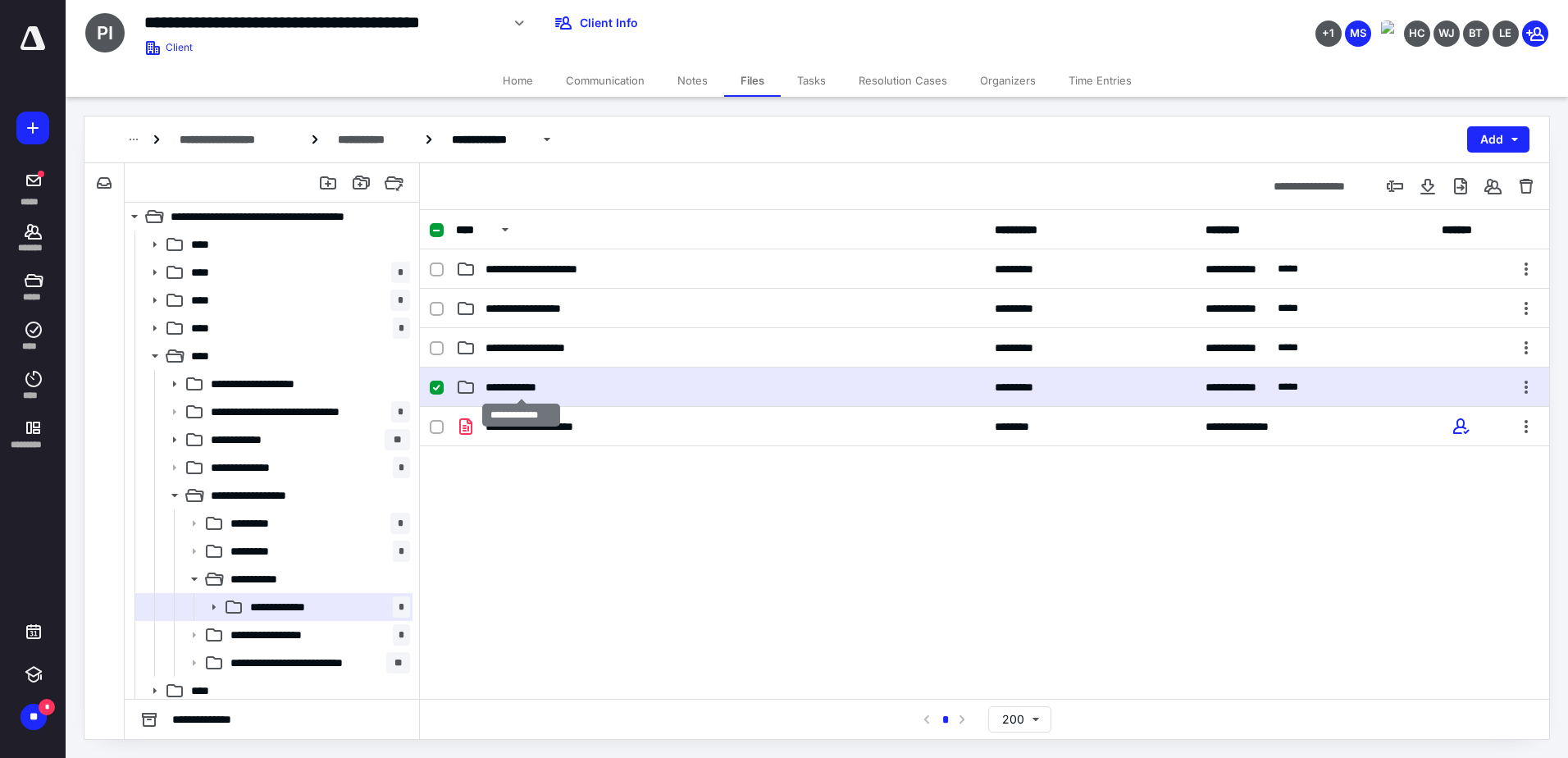 click on "**********" at bounding box center [556, 269] 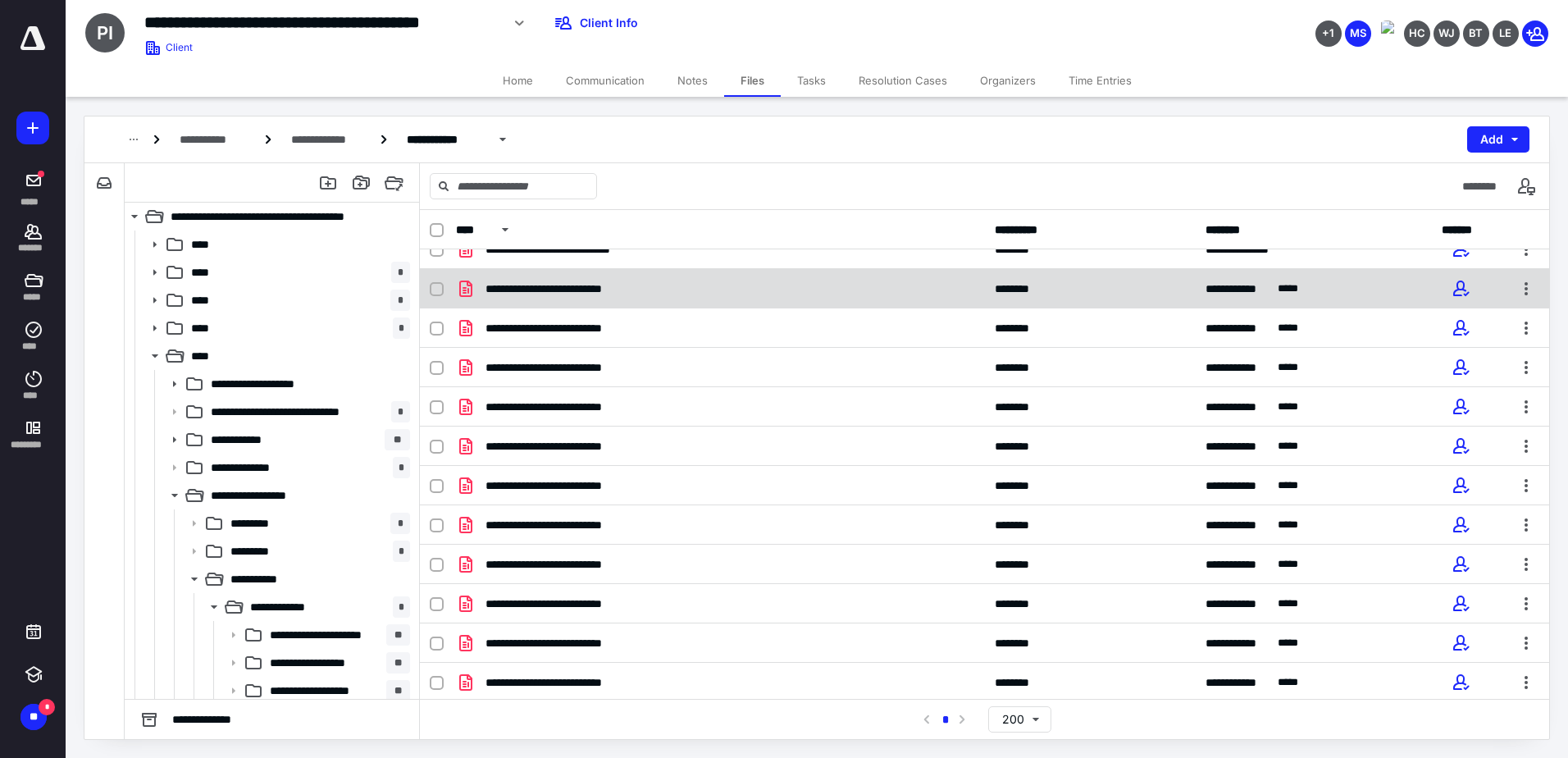 scroll, scrollTop: 0, scrollLeft: 0, axis: both 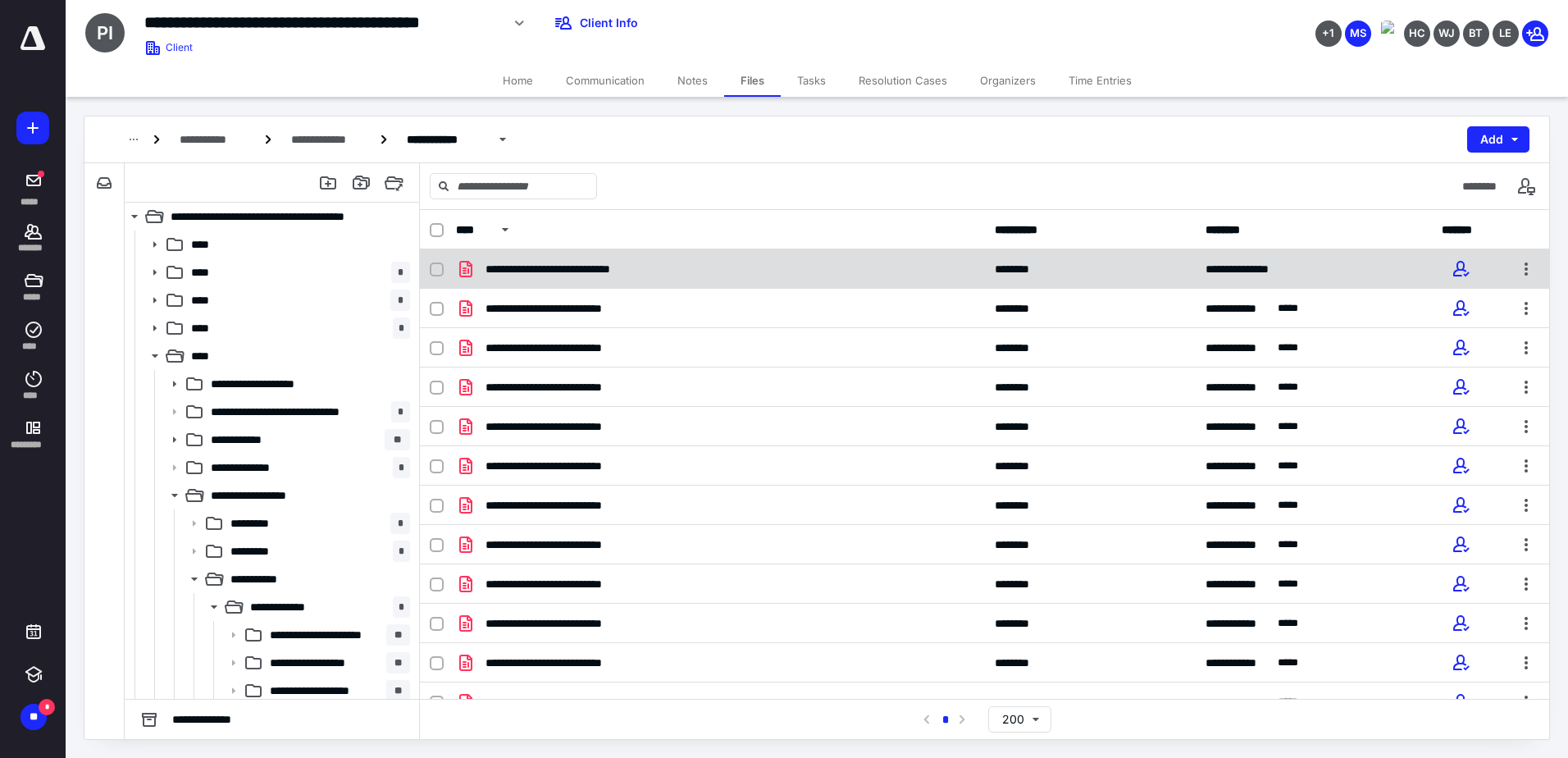 click on "**********" at bounding box center [984, 269] 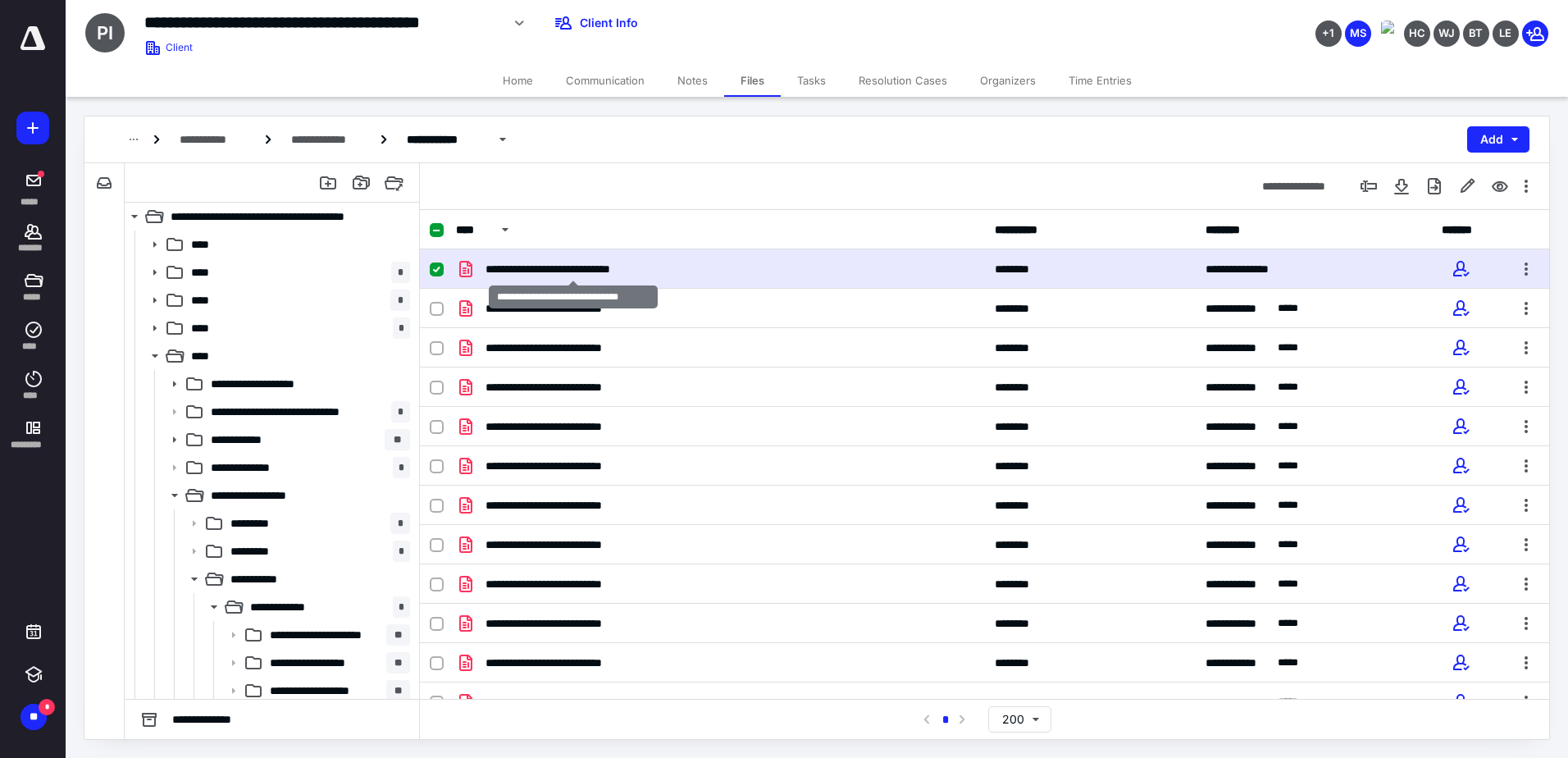 click on "**********" at bounding box center (573, 269) 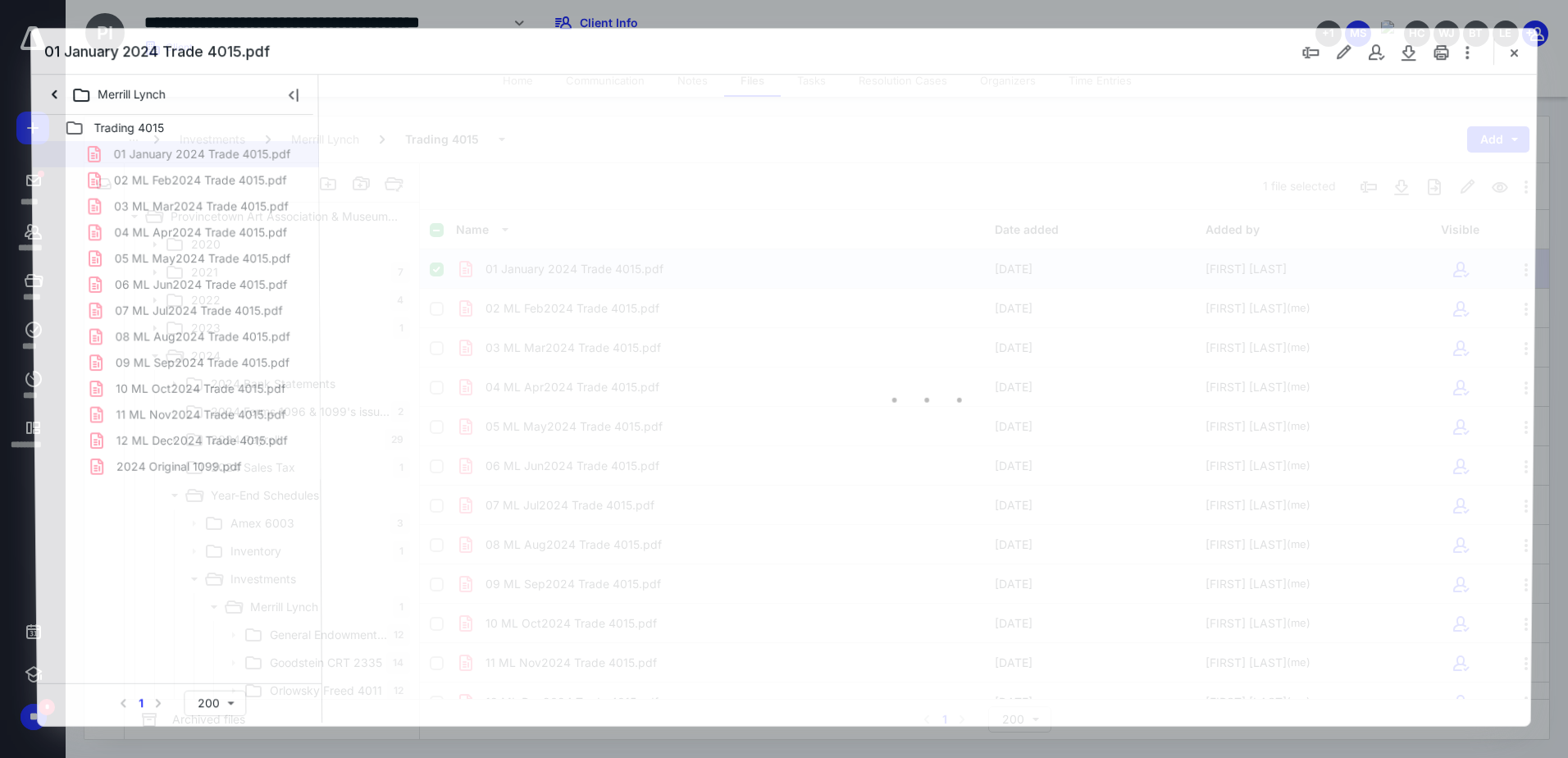 scroll, scrollTop: 0, scrollLeft: 0, axis: both 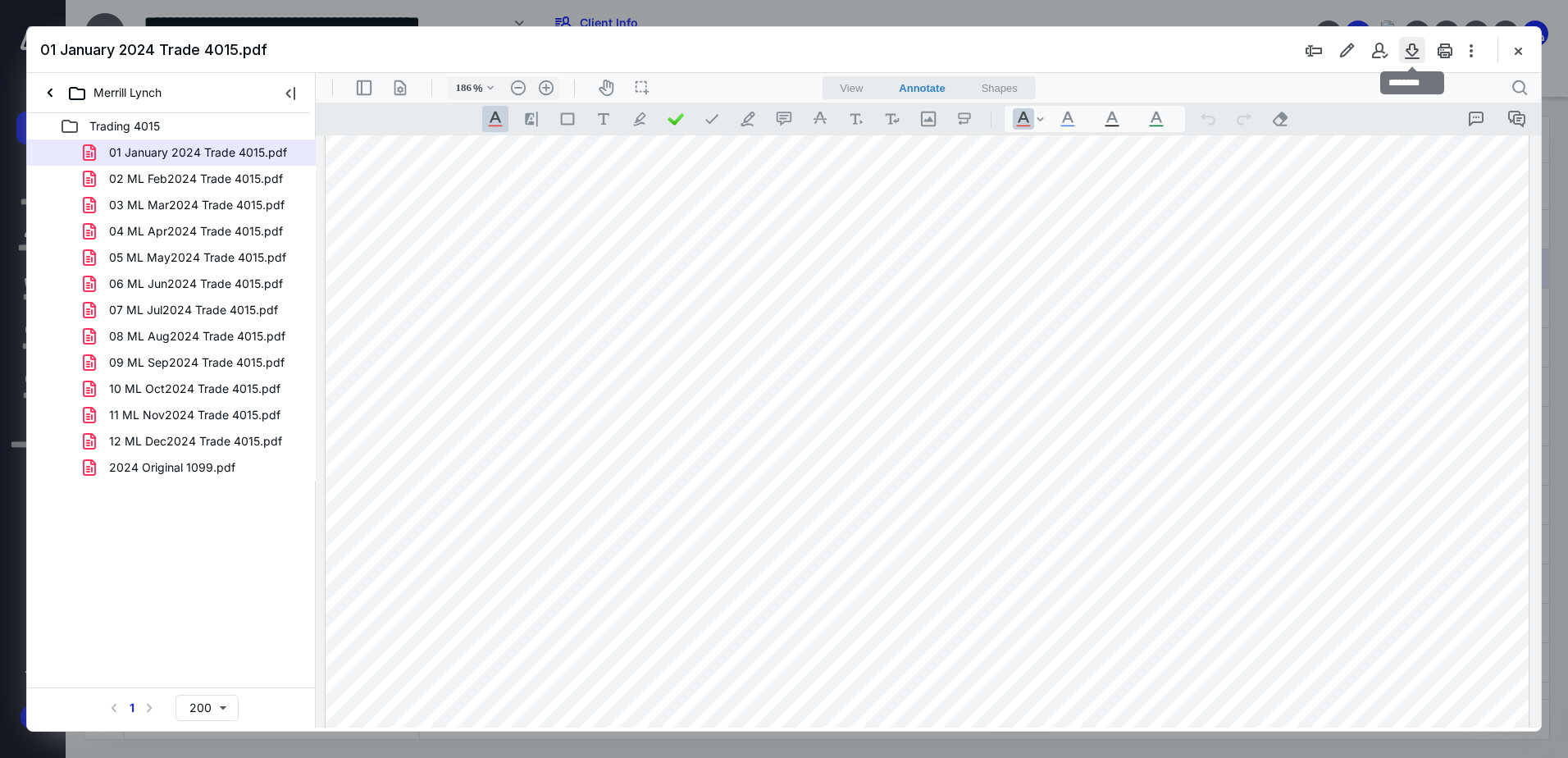 click at bounding box center [1412, 50] 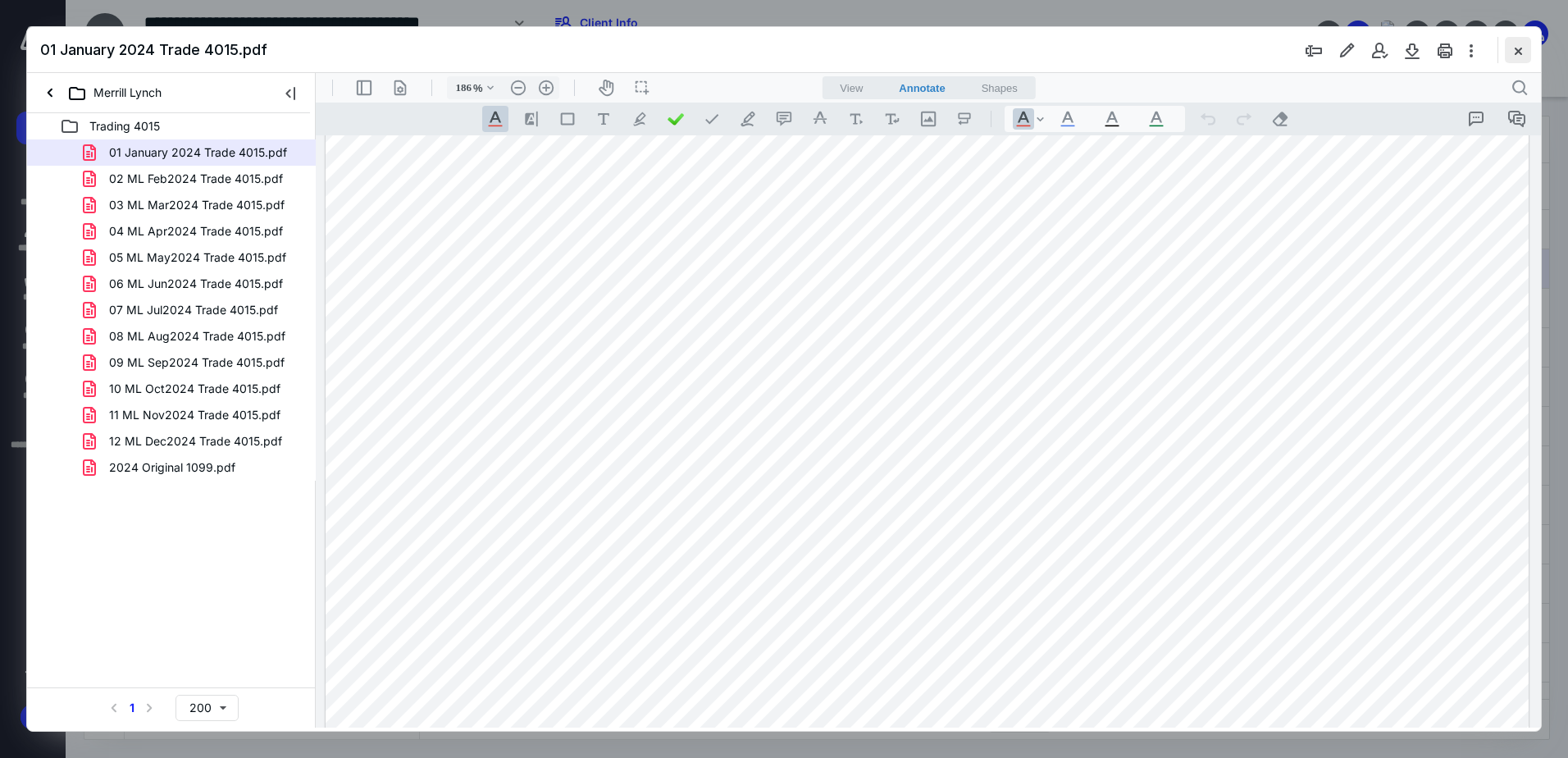 click at bounding box center (1518, 50) 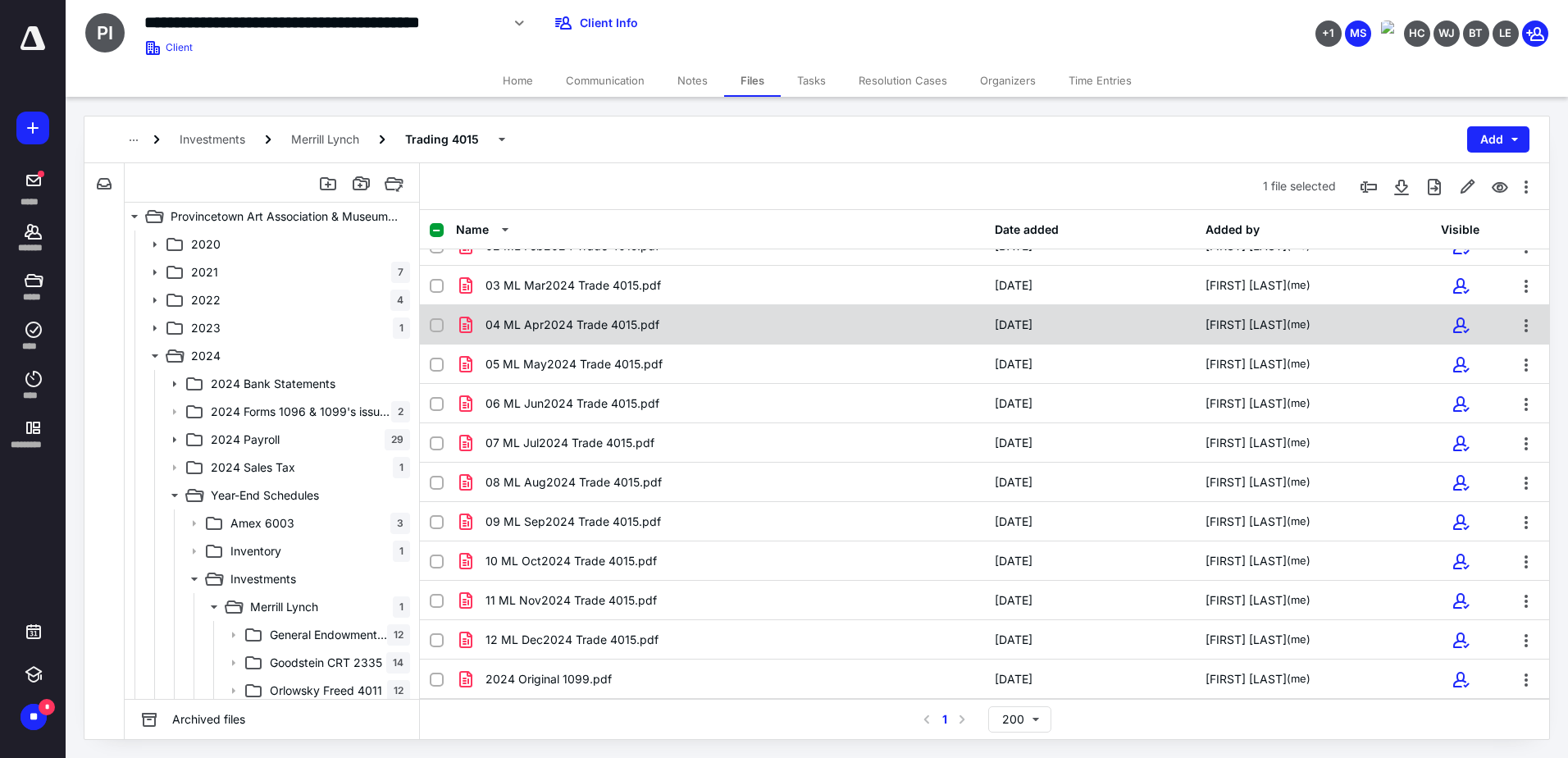 scroll, scrollTop: 0, scrollLeft: 0, axis: both 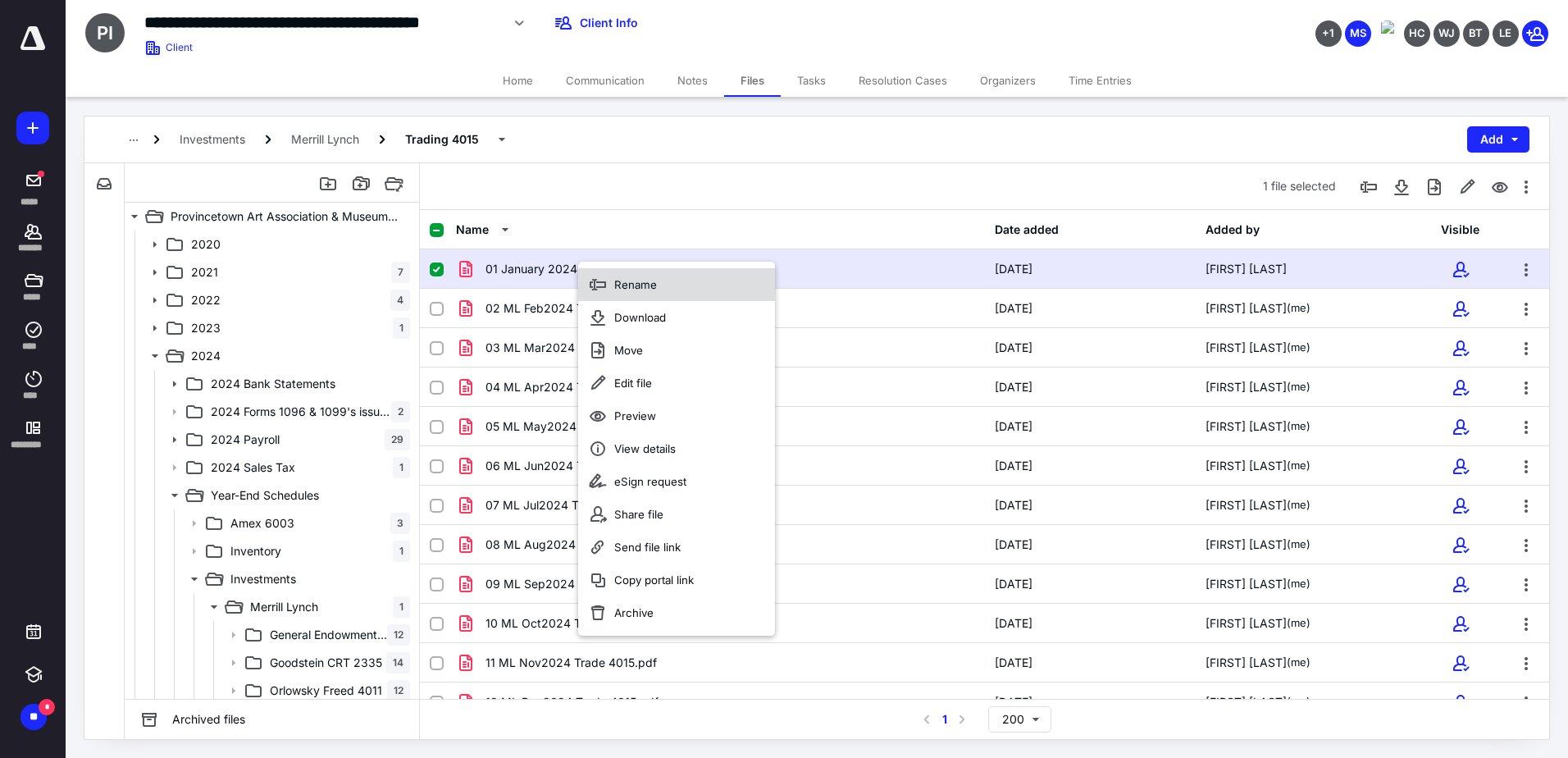 click on "Rename" at bounding box center (677, 285) 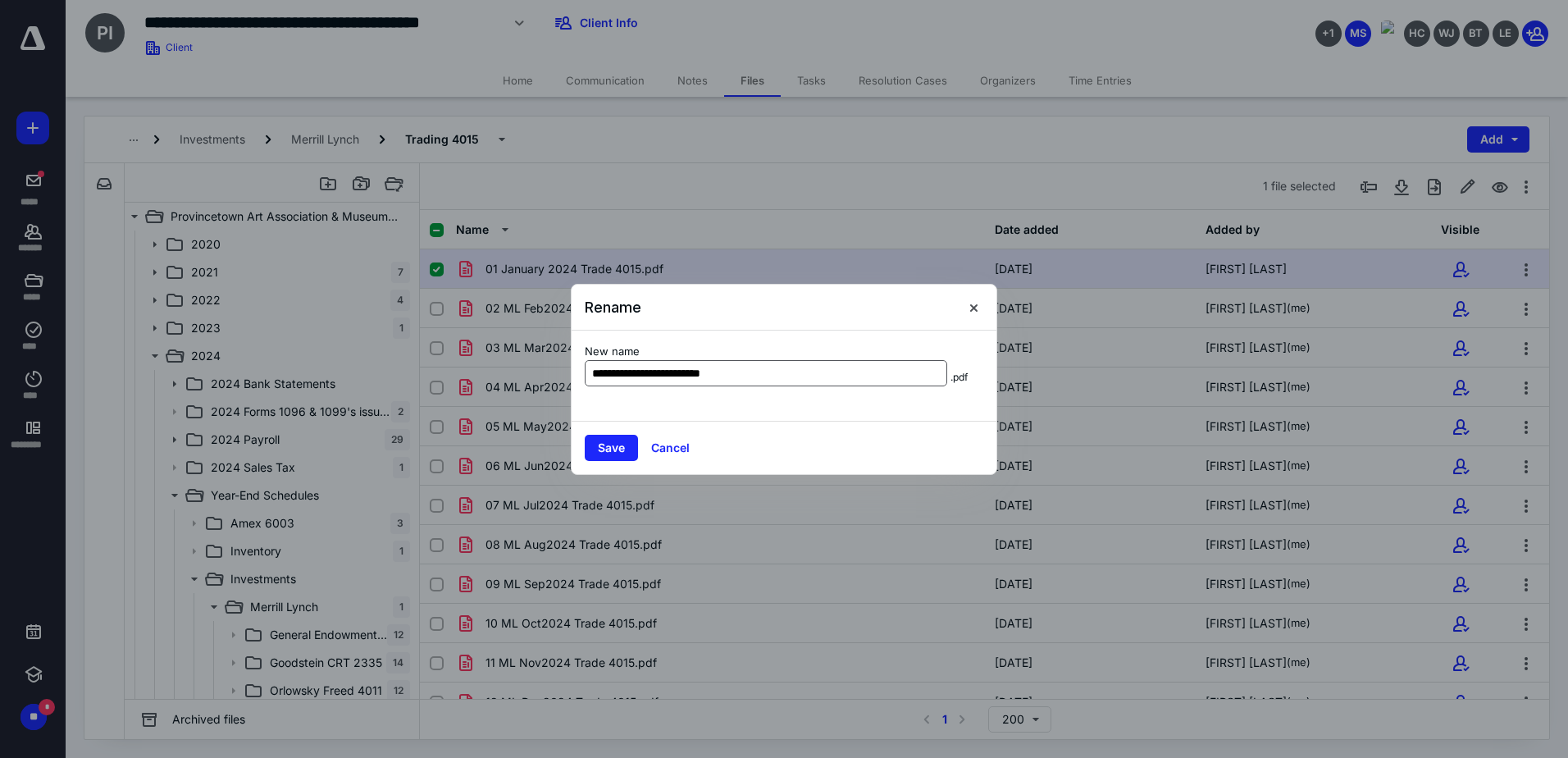 click on "**********" at bounding box center [766, 373] 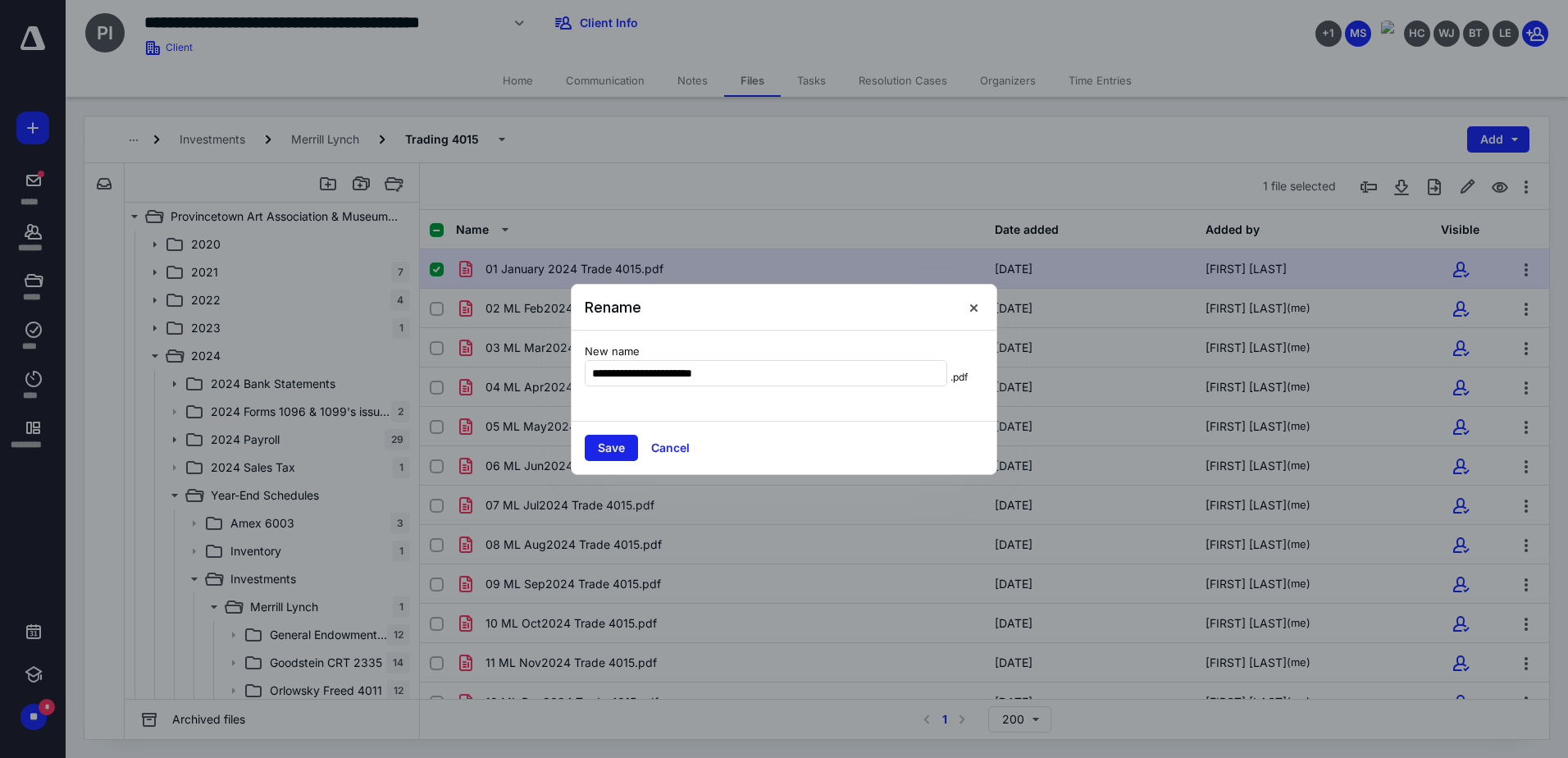 type on "**********" 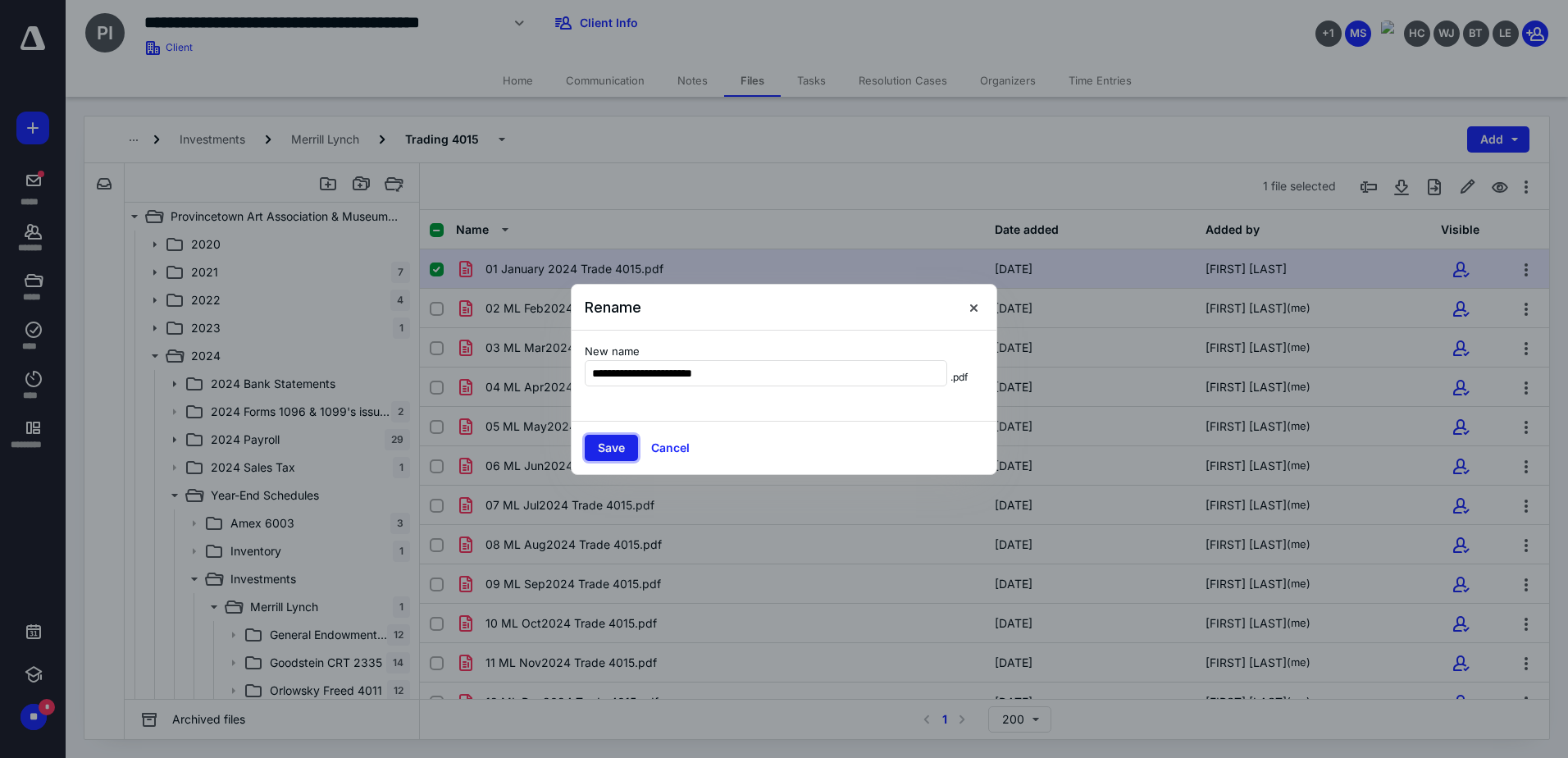click on "Save" at bounding box center (611, 448) 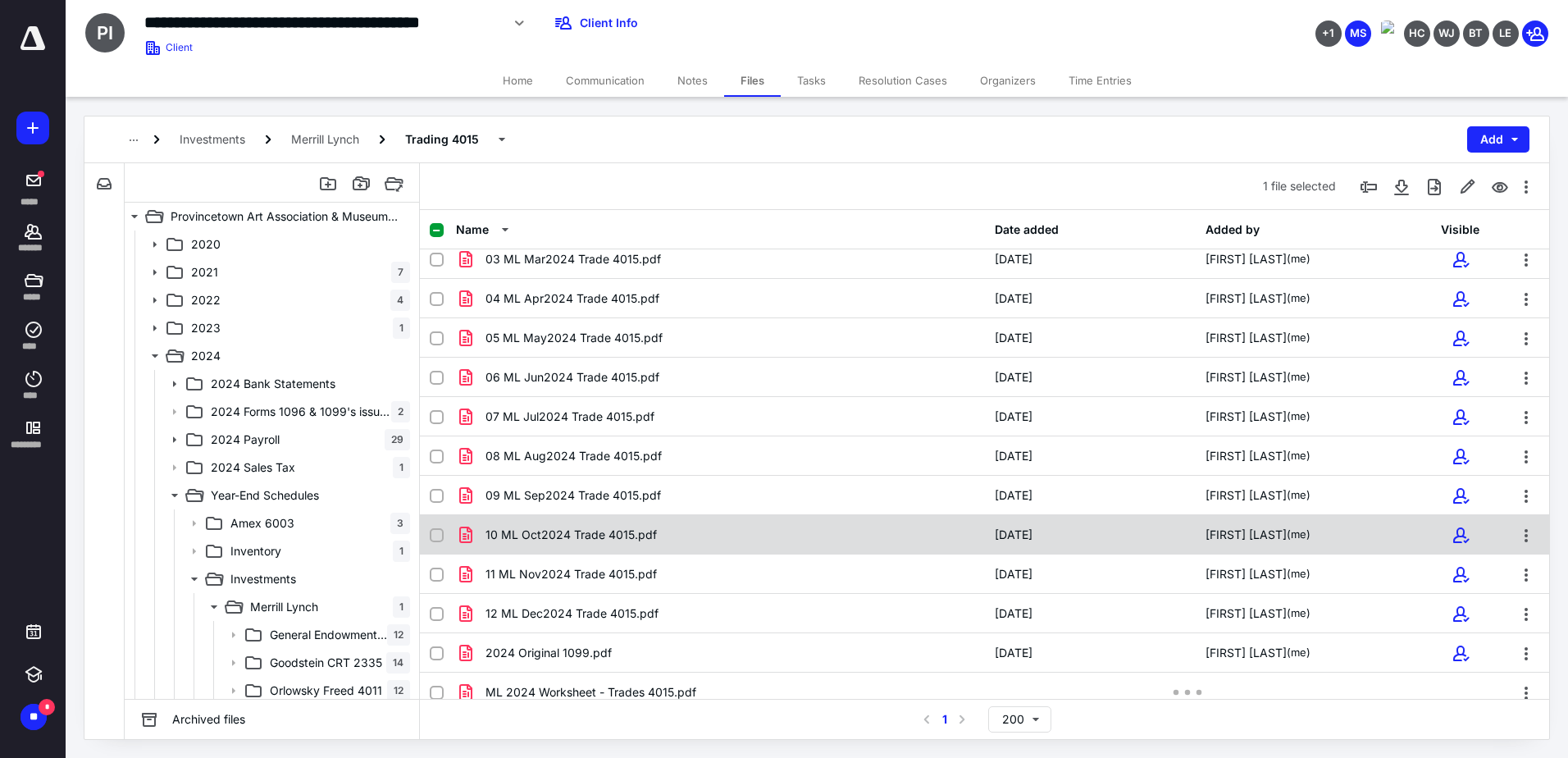 scroll, scrollTop: 102, scrollLeft: 0, axis: vertical 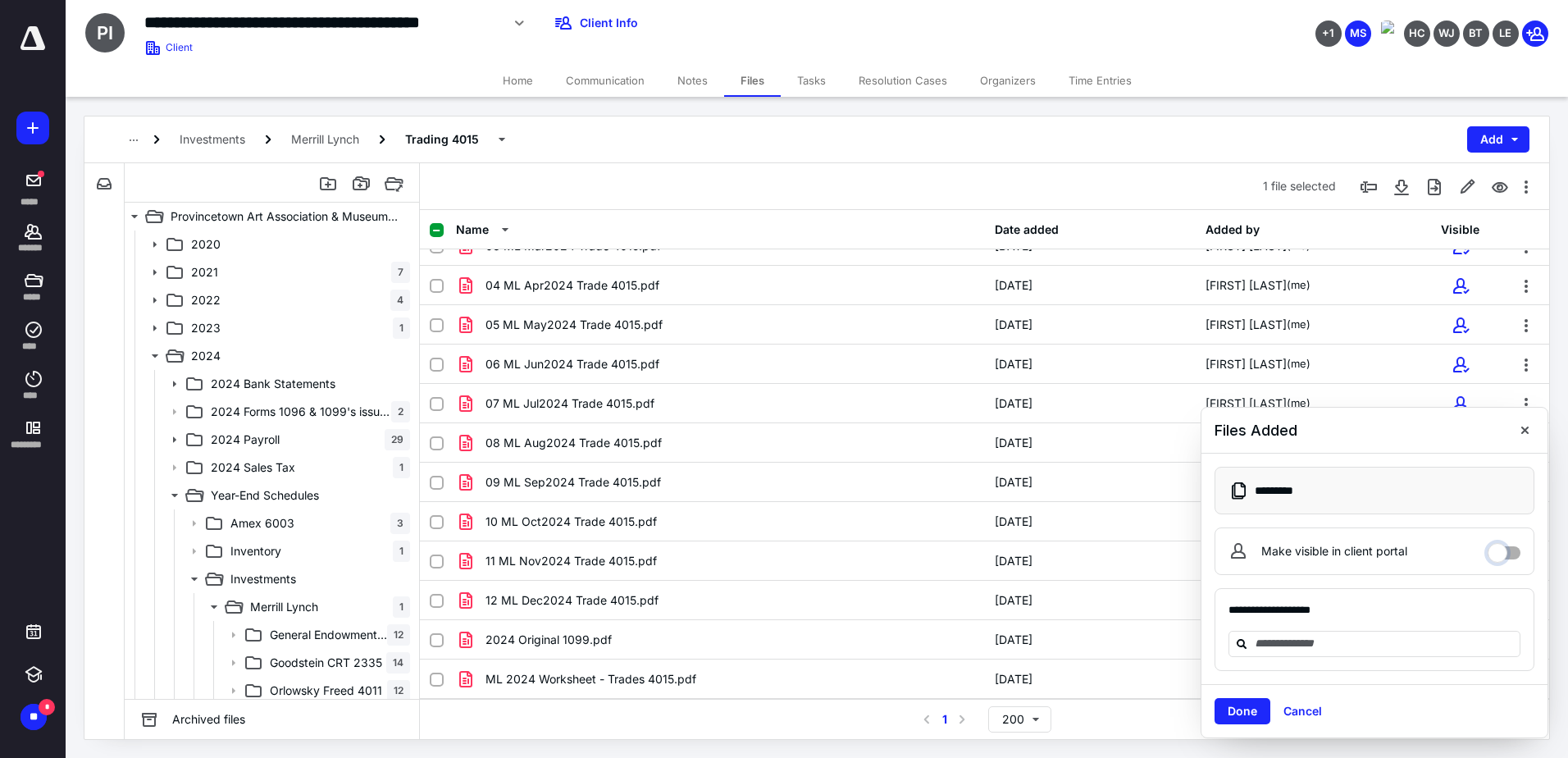 click on "Make visible in client portal" at bounding box center [1504, 549] 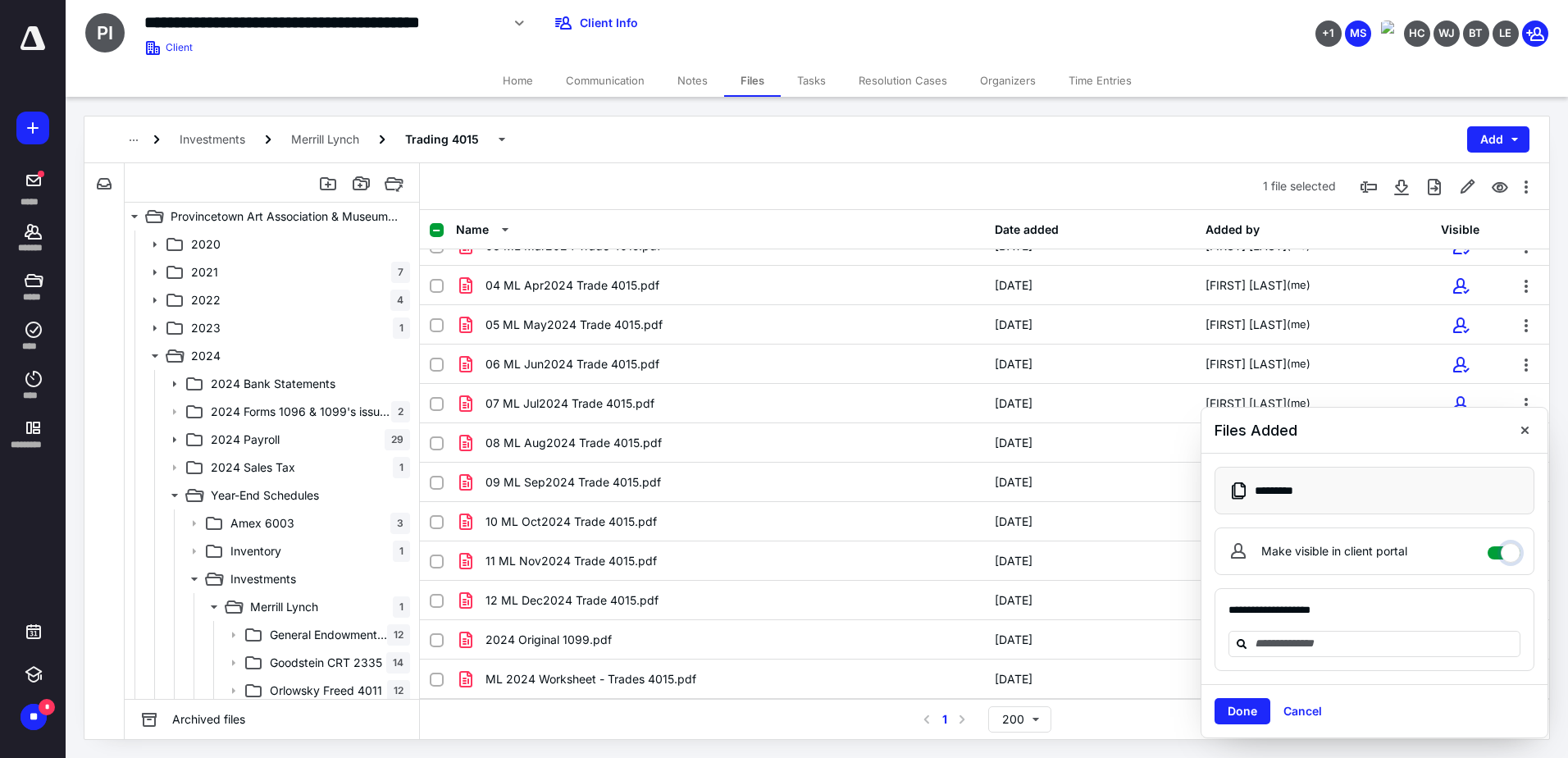 checkbox on "****" 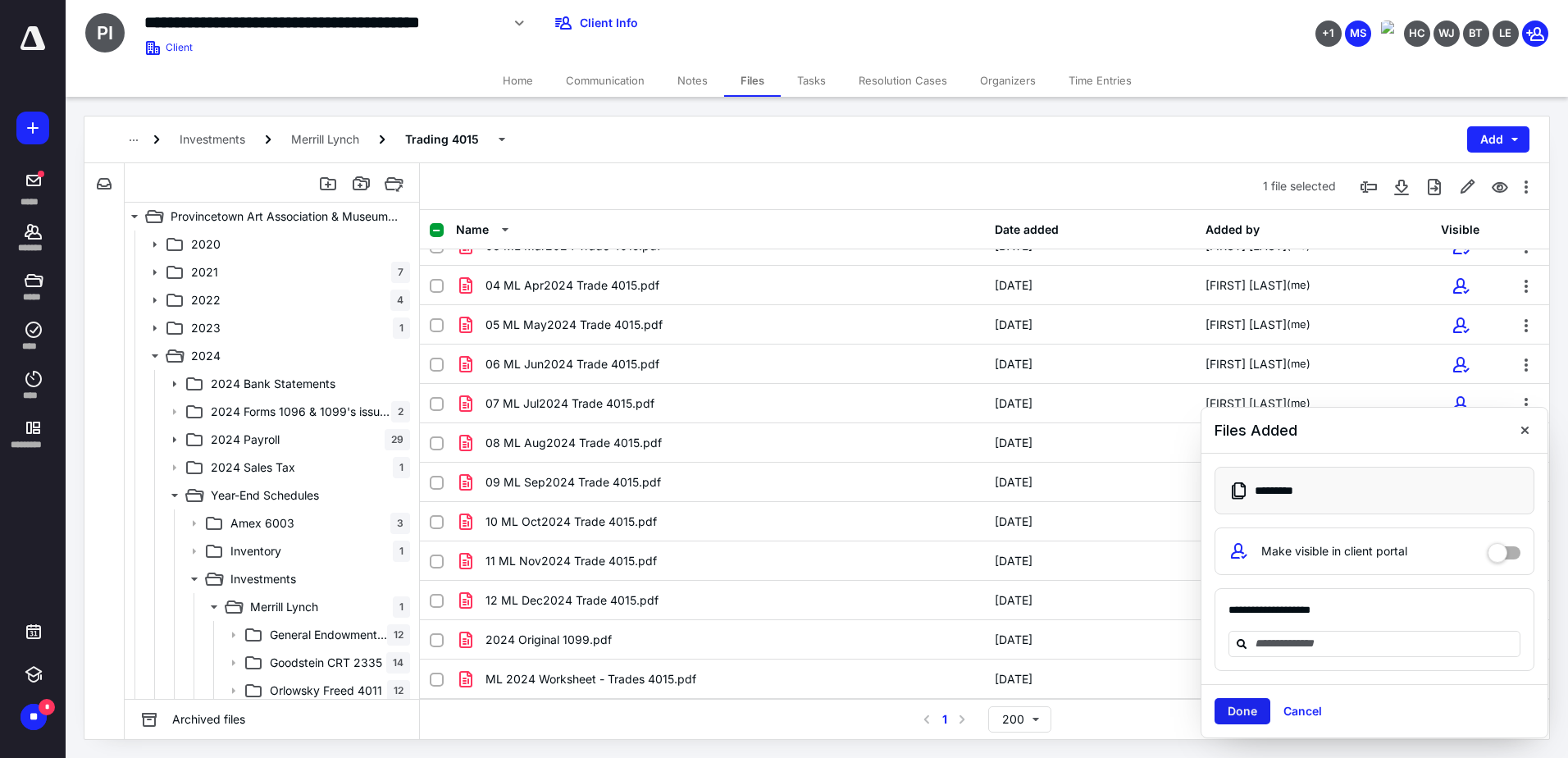 click on "Done" at bounding box center [1242, 711] 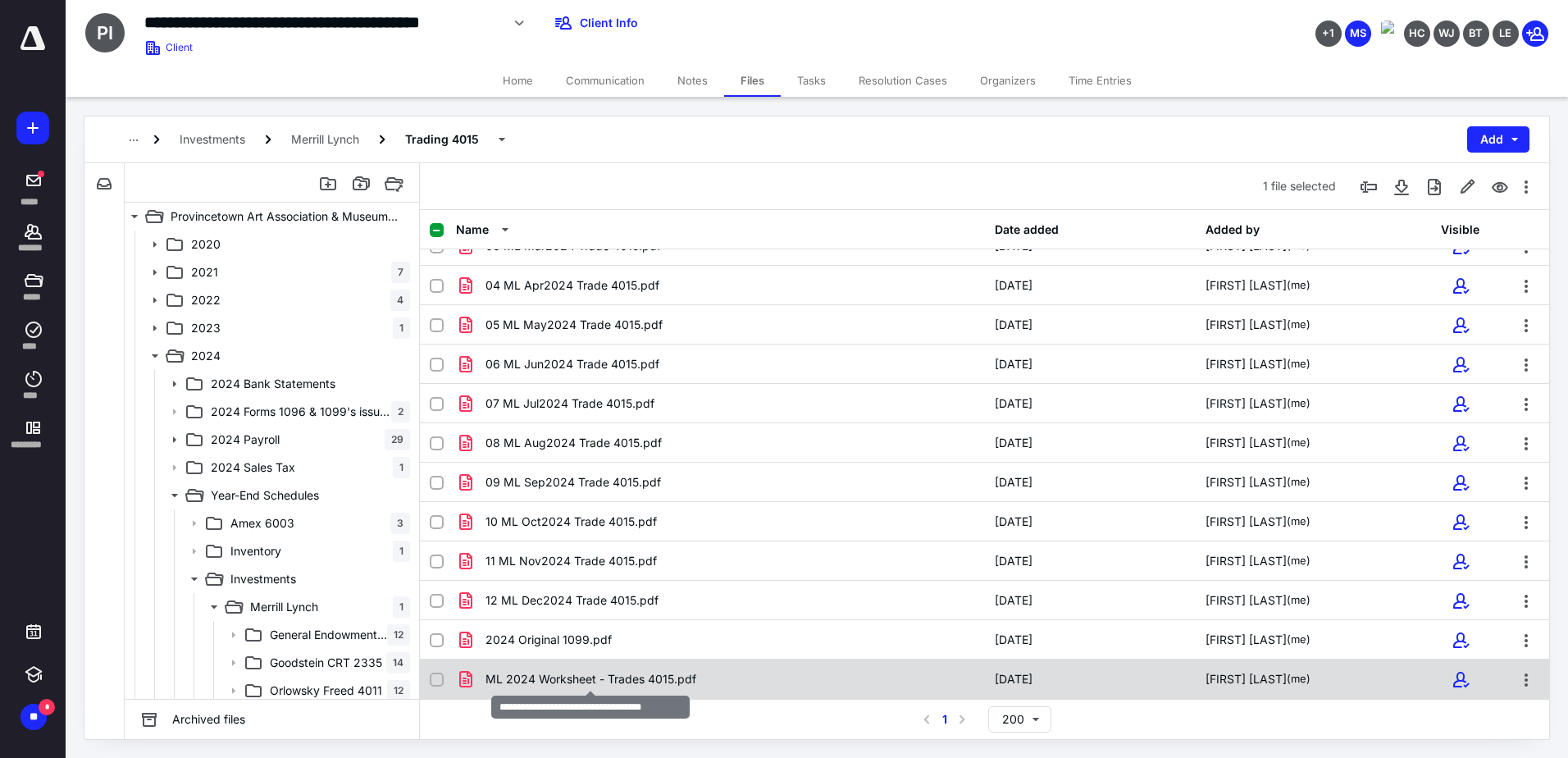 click on "ML 2024 Worksheet - Trades 4015.pdf" at bounding box center (571, 167) 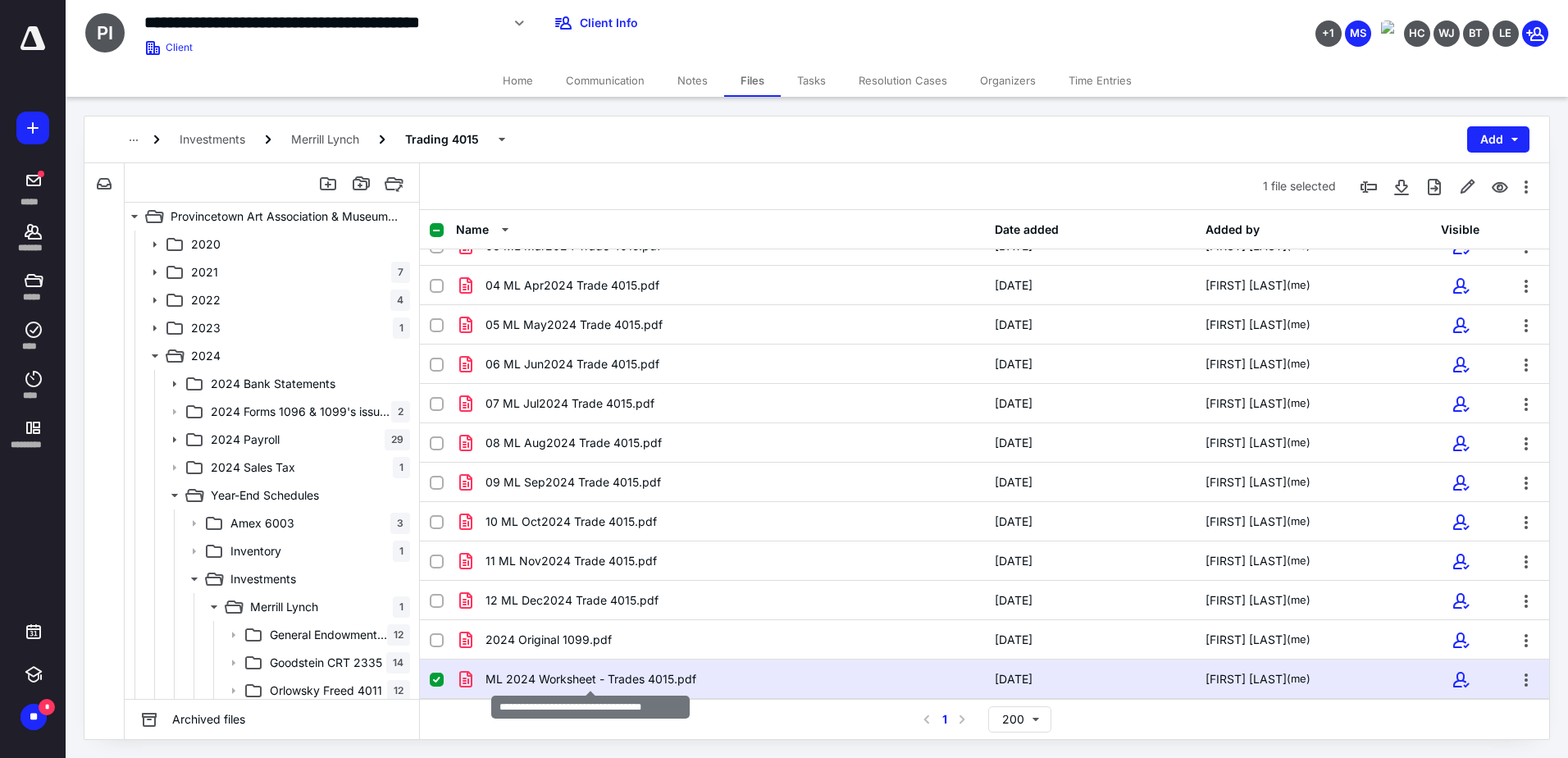 click on "ML 2024 Worksheet - Trades 4015.pdf" at bounding box center (571, 167) 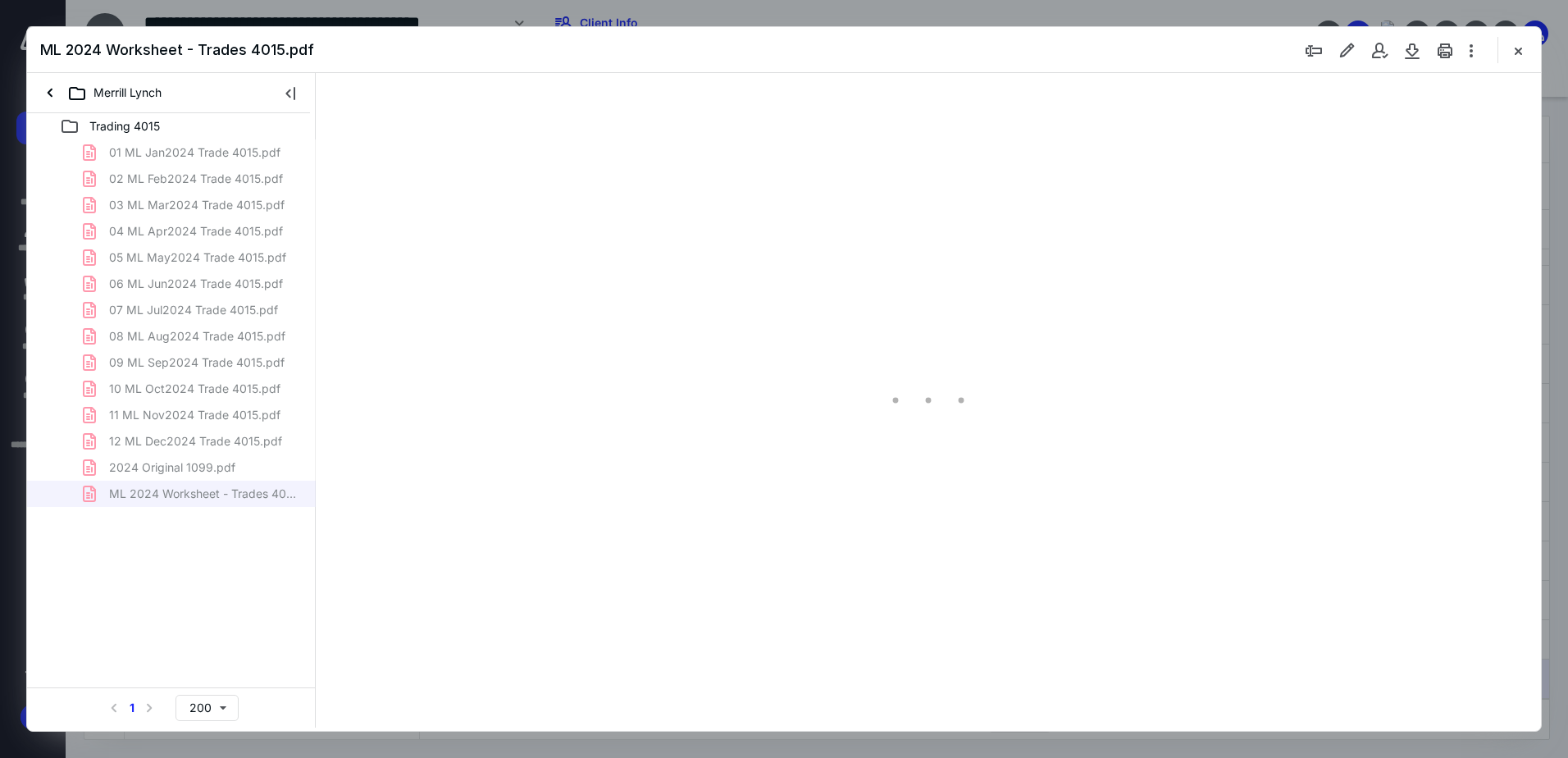scroll, scrollTop: 0, scrollLeft: 0, axis: both 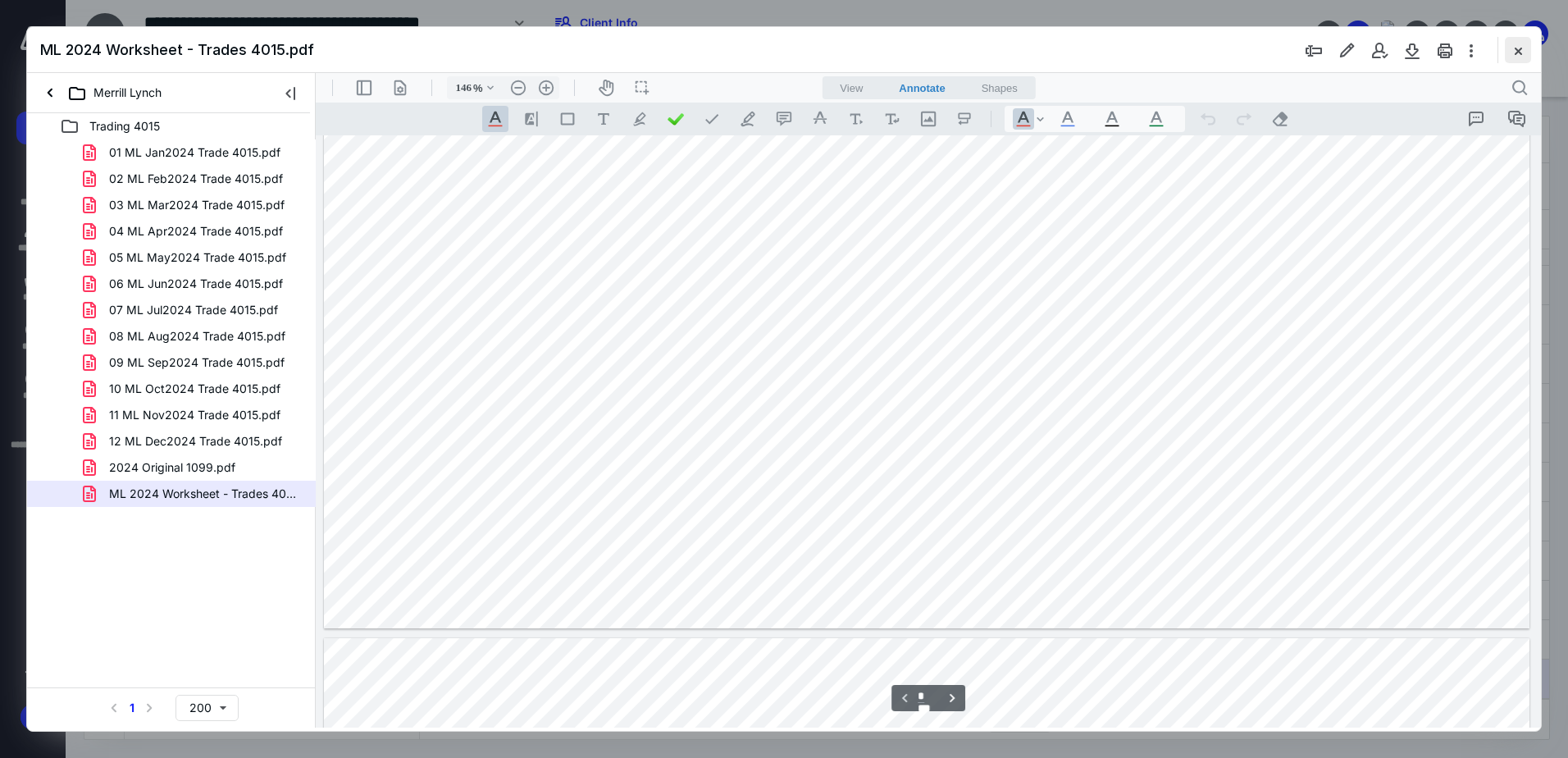 click at bounding box center [1518, 50] 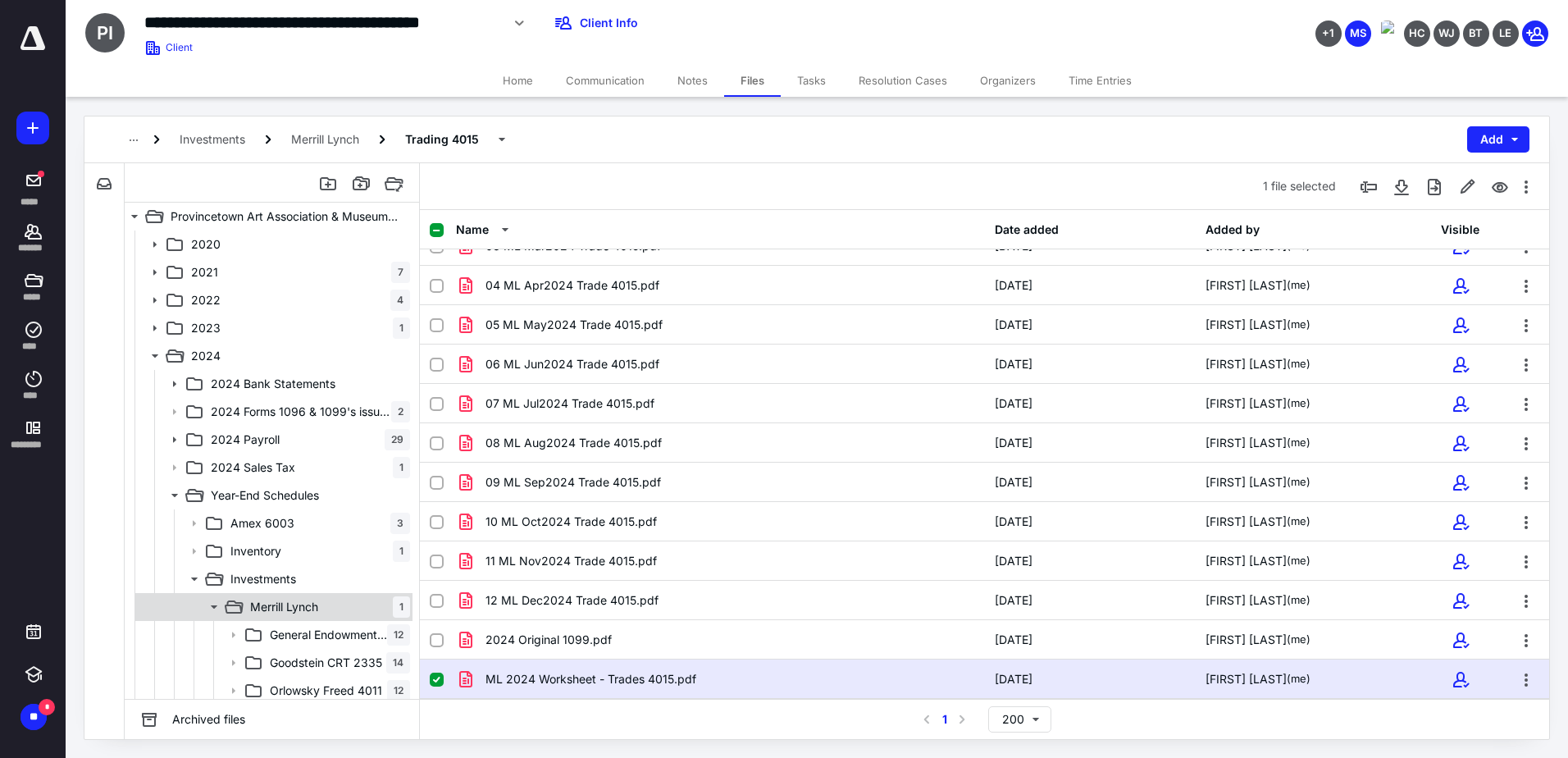 click on "Merrill Lynch 1" at bounding box center [326, 607] 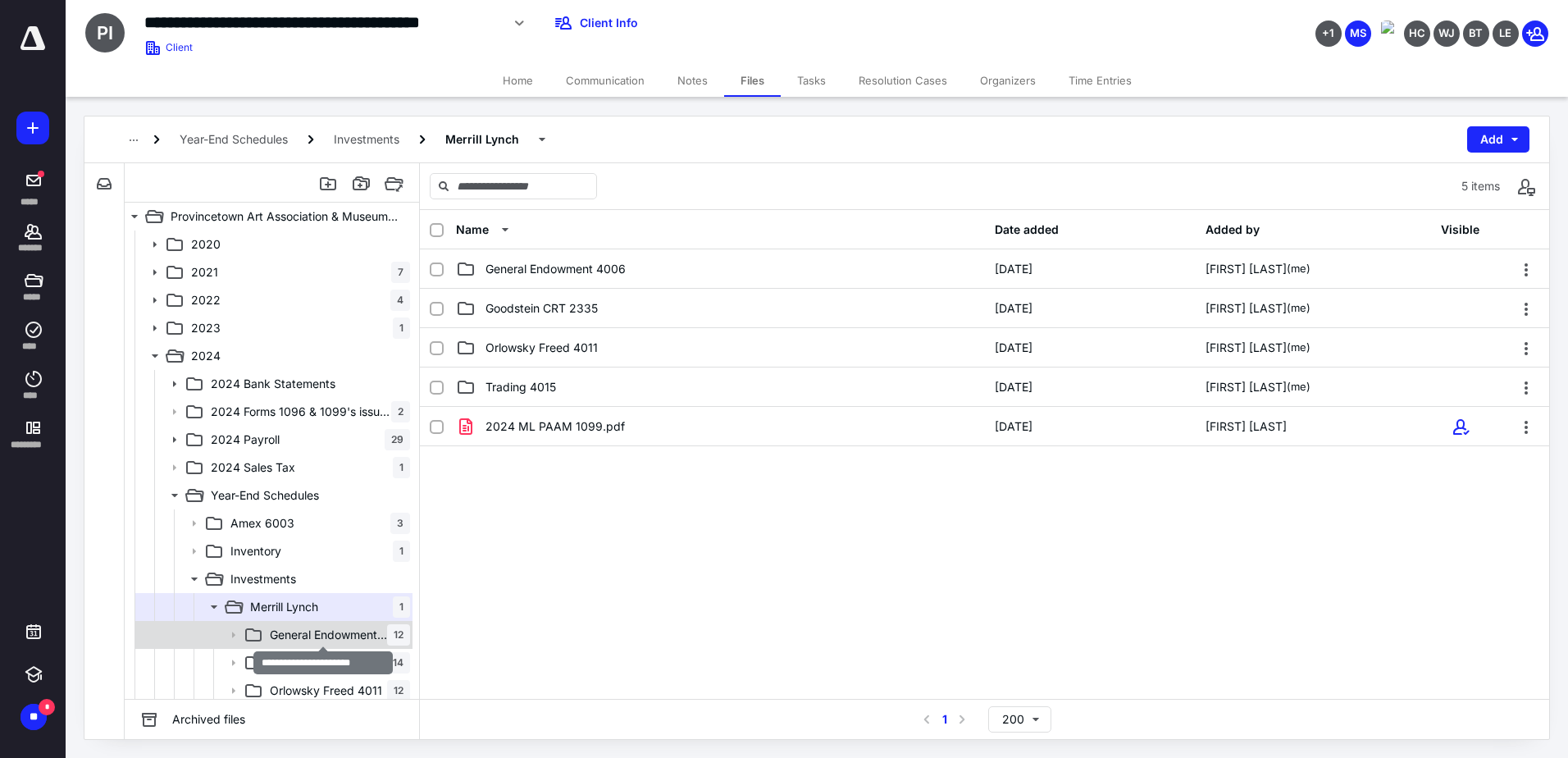 click on "General Endowment 4006" at bounding box center [328, 635] 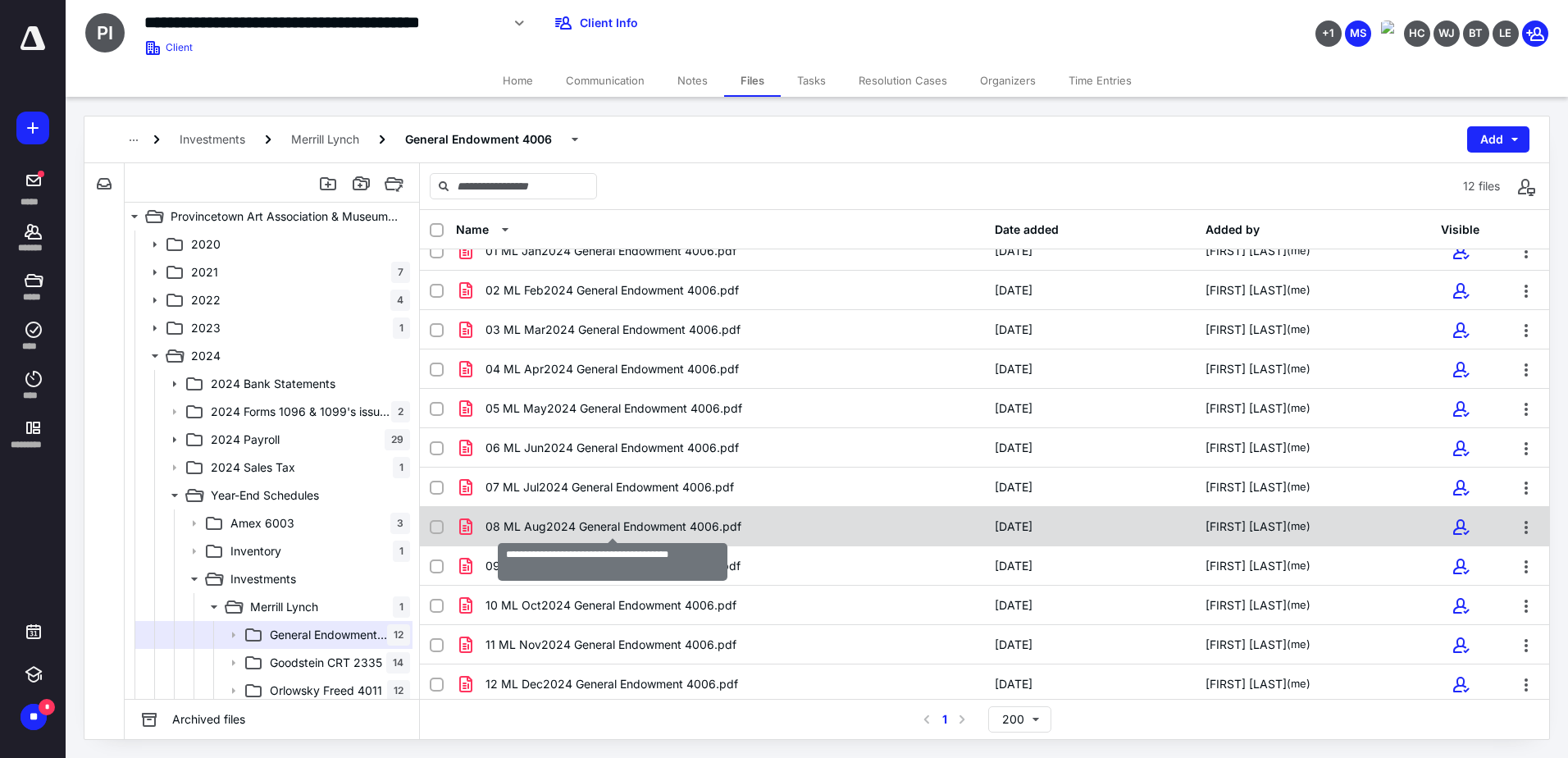 scroll, scrollTop: 23, scrollLeft: 0, axis: vertical 